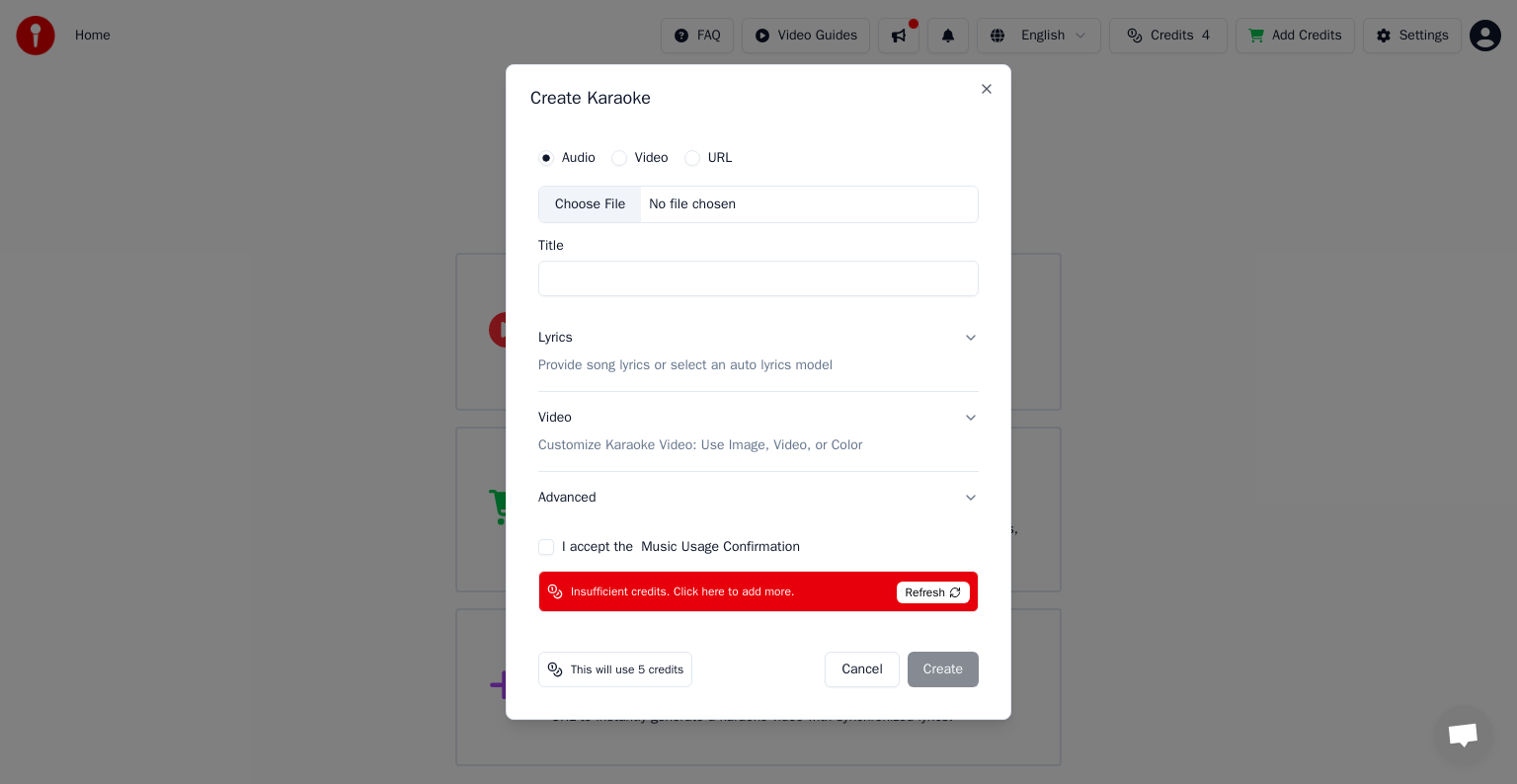 scroll, scrollTop: 0, scrollLeft: 0, axis: both 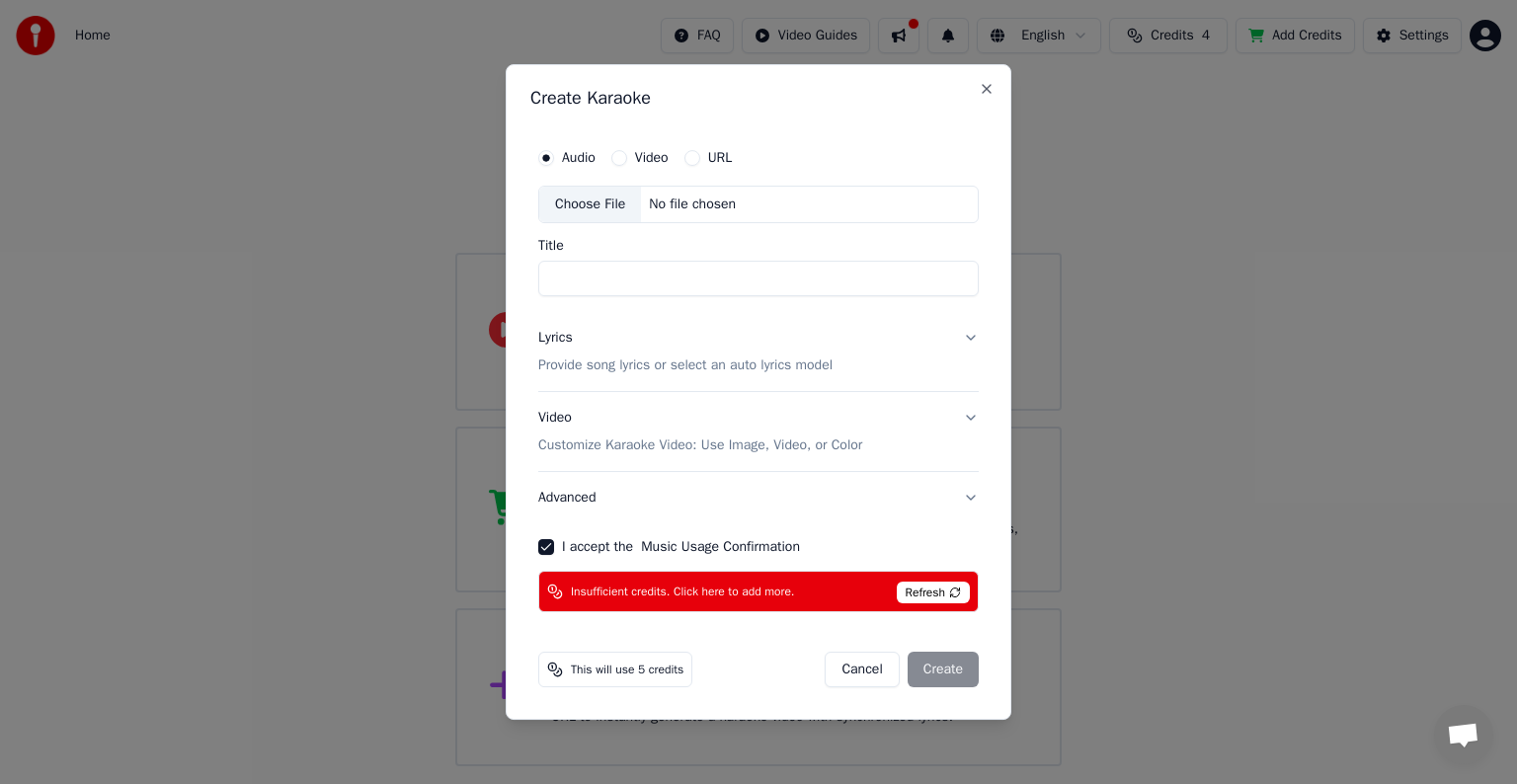 click on "Refresh" at bounding box center [933, 592] 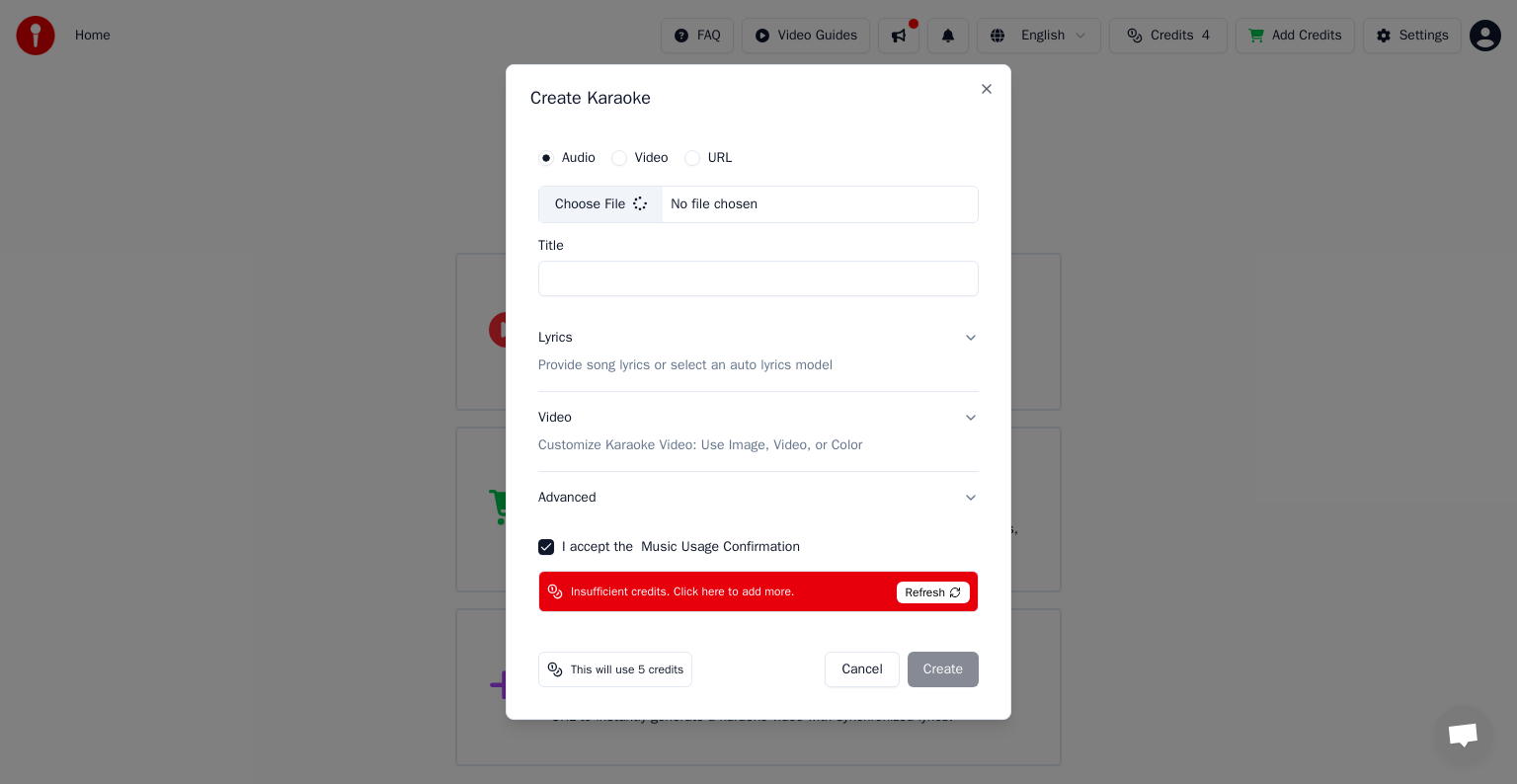 type on "*****" 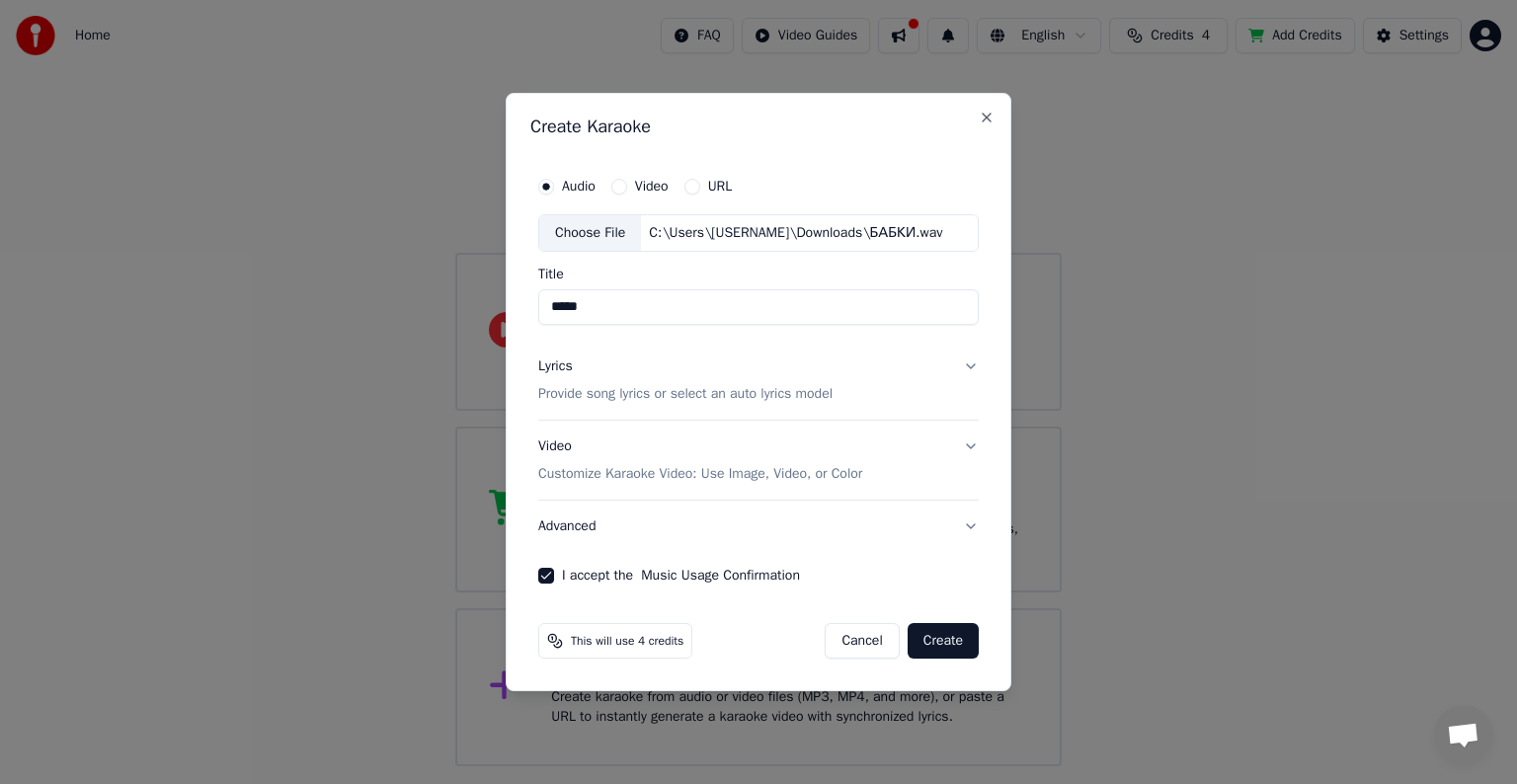 click on "Video" at bounding box center [619, 187] 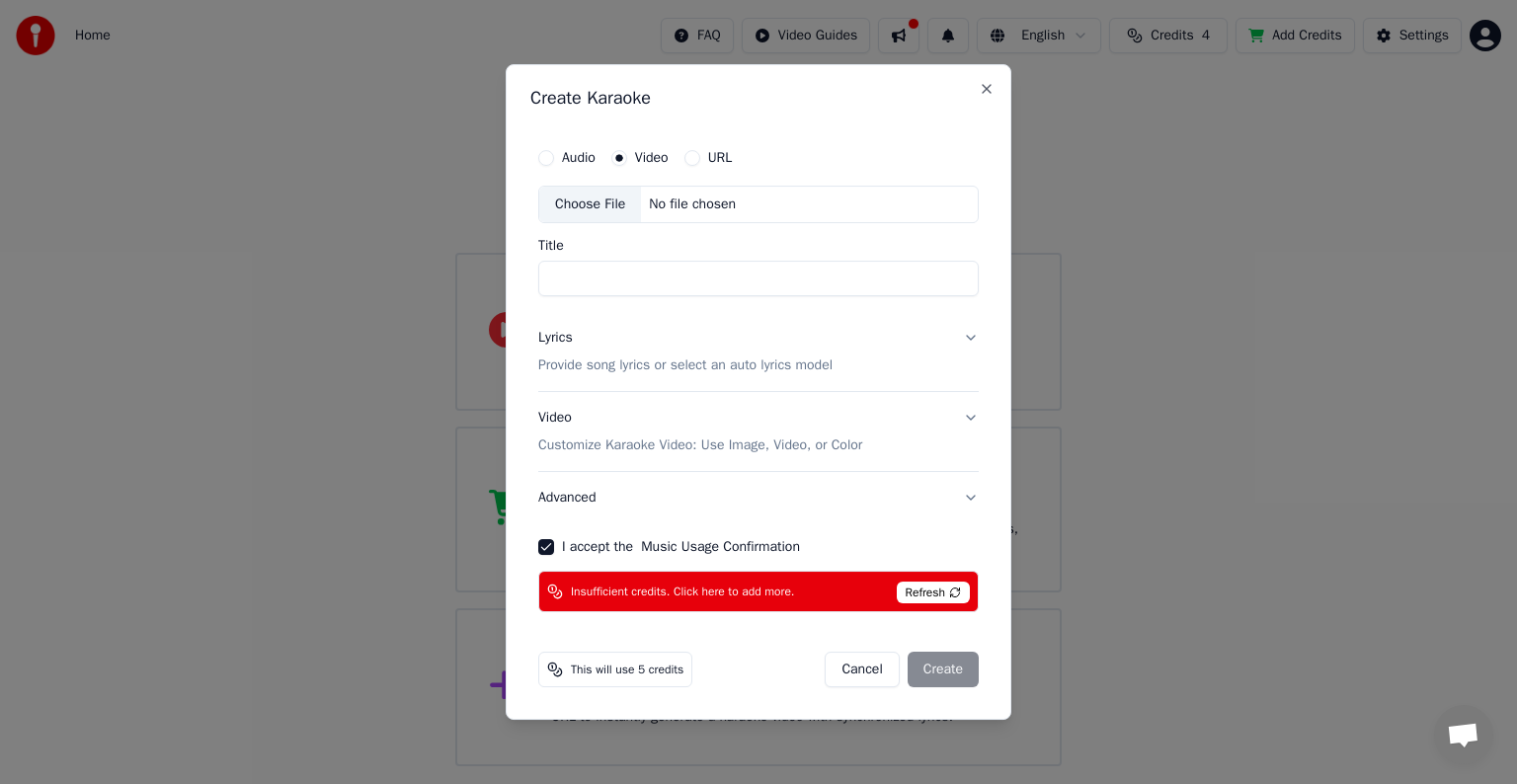 click on "Audio" at bounding box center [567, 158] 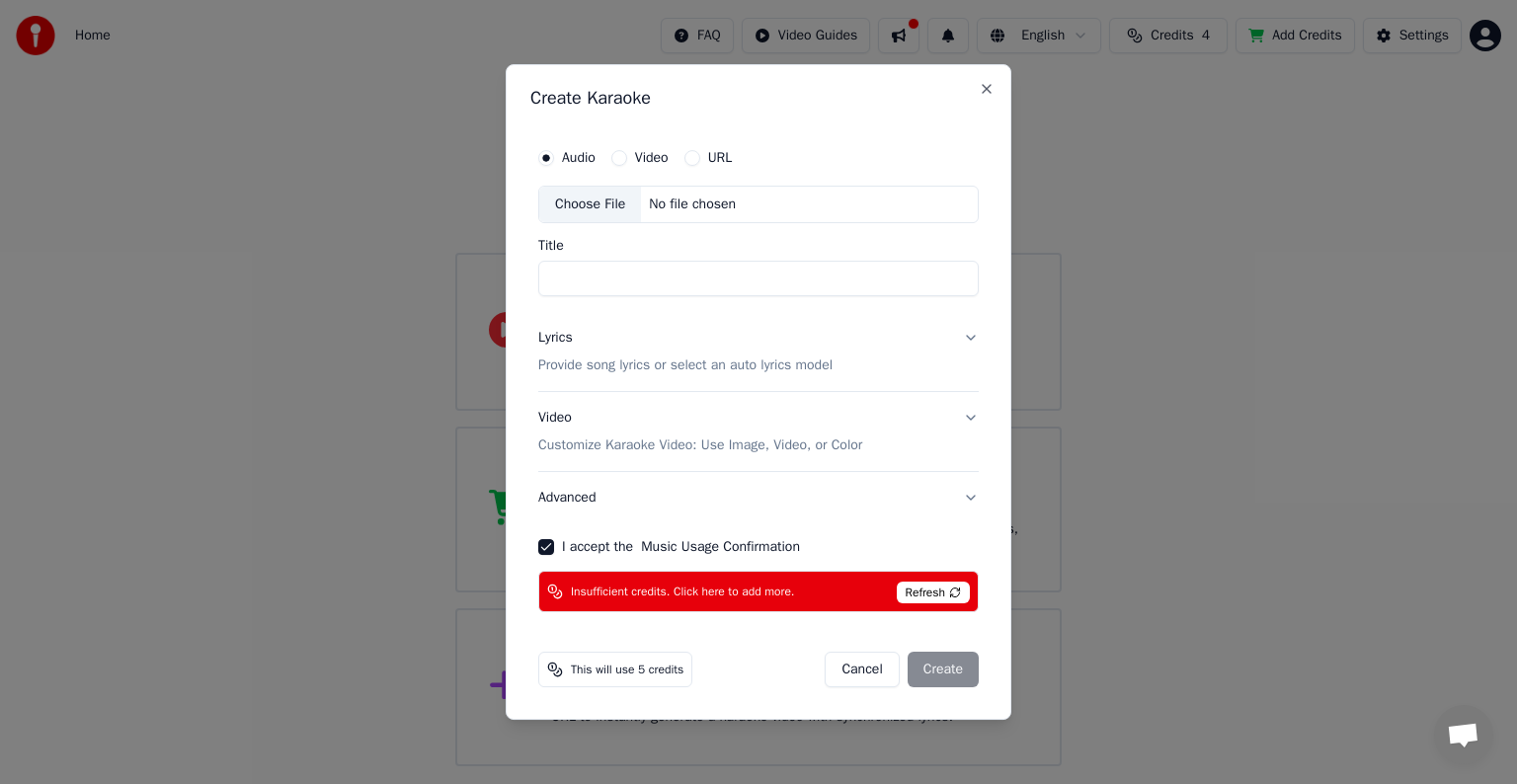 click on "Choose File" at bounding box center [590, 204] 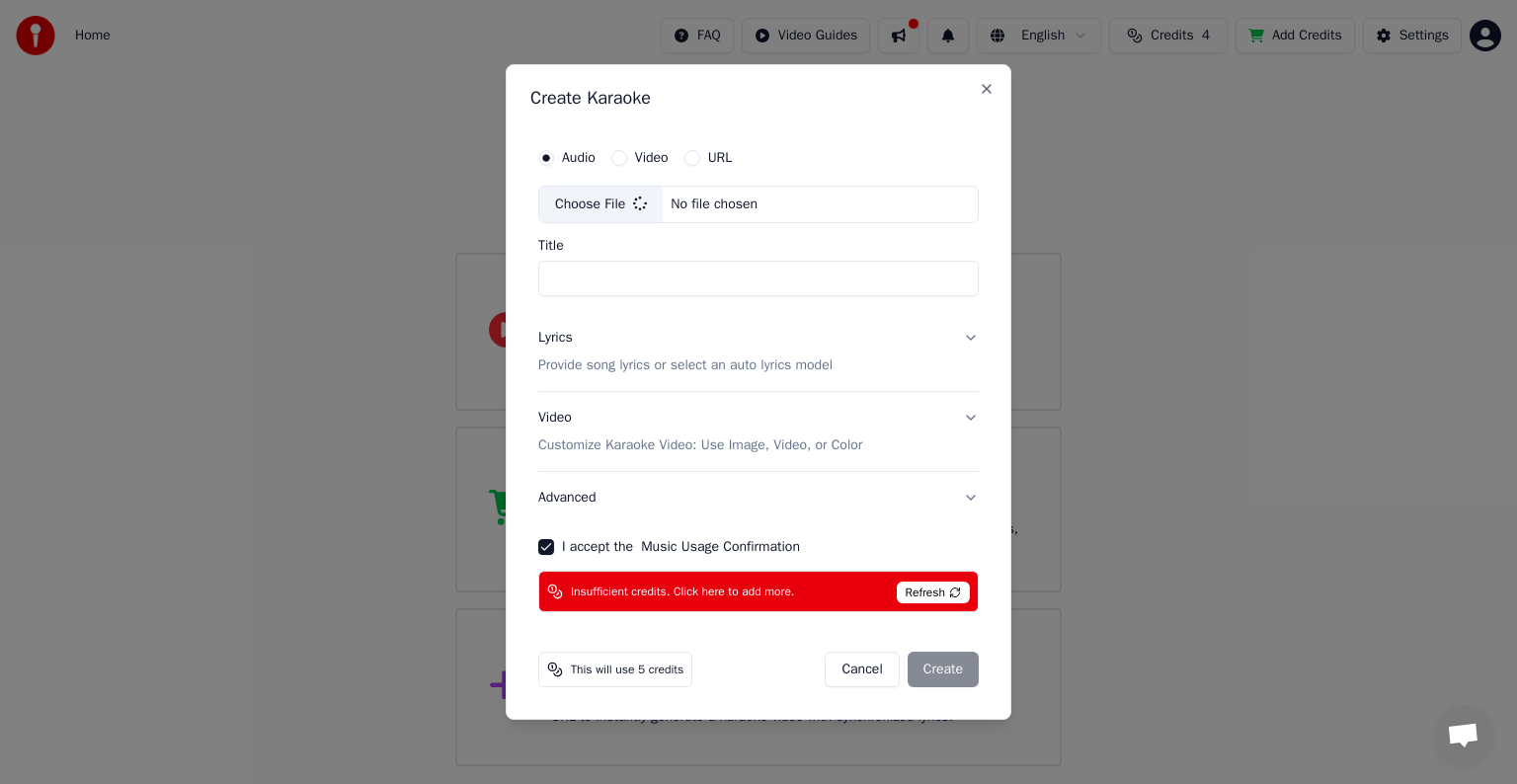 type on "*****" 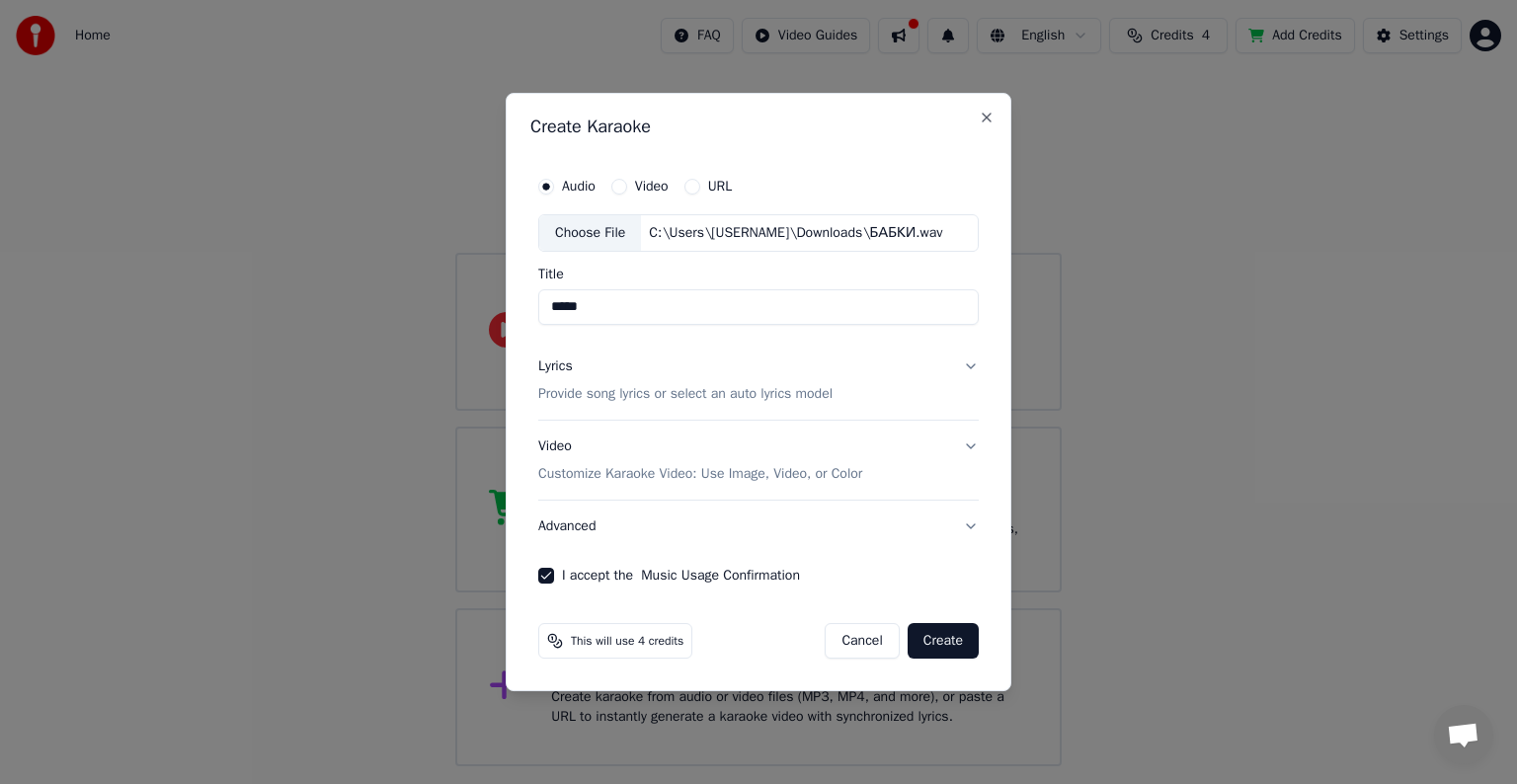 click on "Provide song lyrics or select an auto lyrics model" at bounding box center (685, 394) 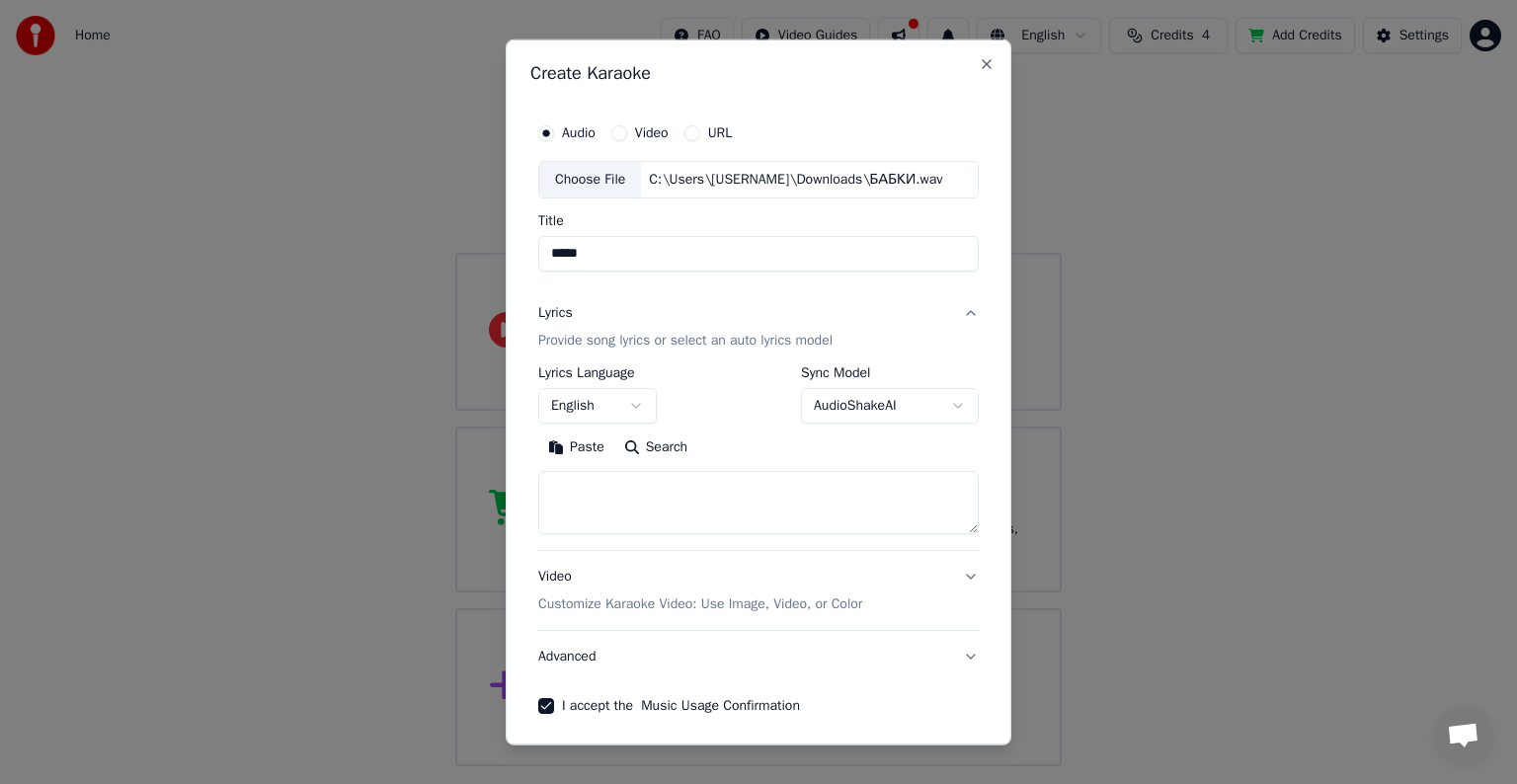 click on "Customize Karaoke Video: Use Image, Video, or Color" at bounding box center (700, 604) 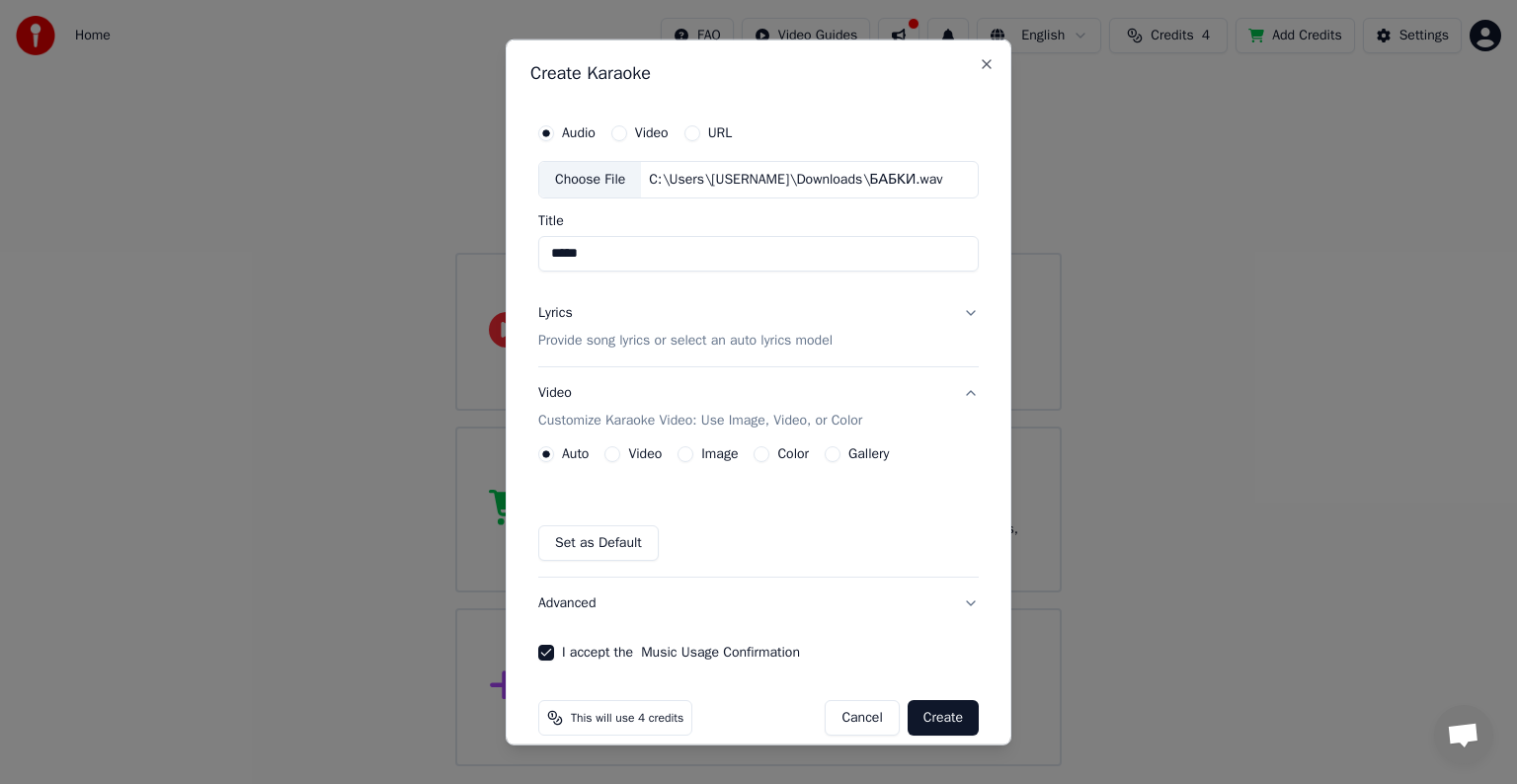 click on "Image" at bounding box center [685, 454] 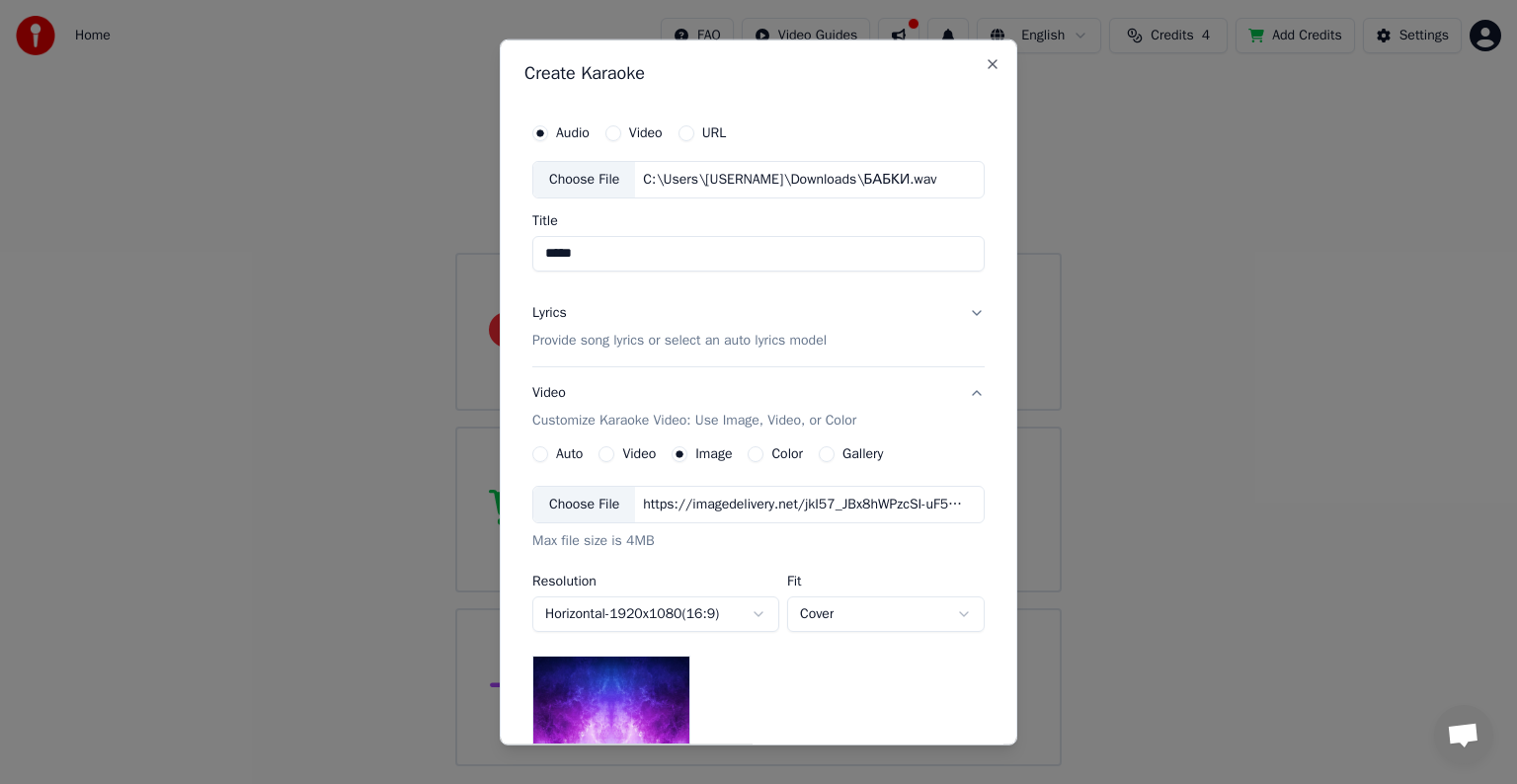 click on "Choose File" at bounding box center (584, 505) 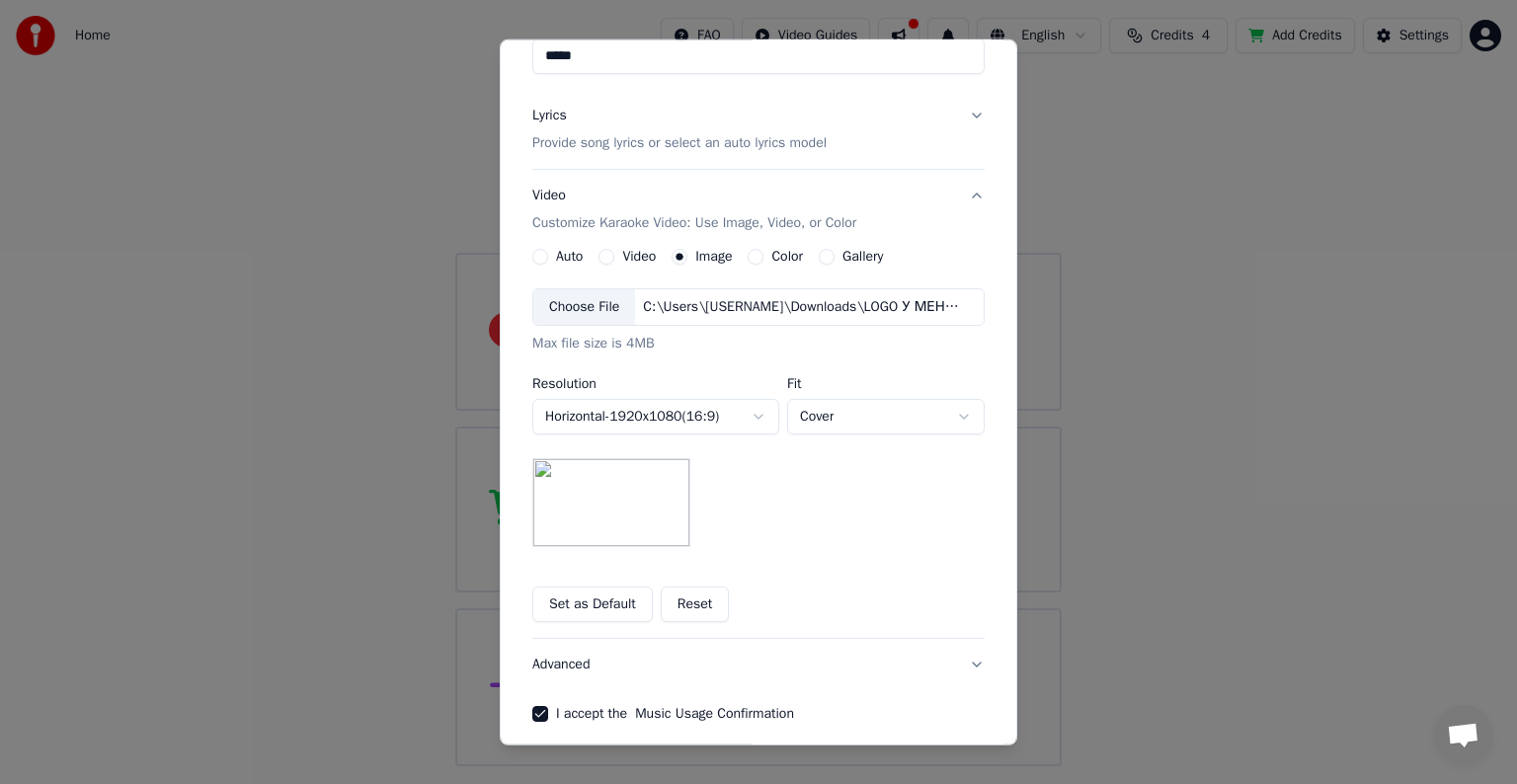 scroll, scrollTop: 280, scrollLeft: 0, axis: vertical 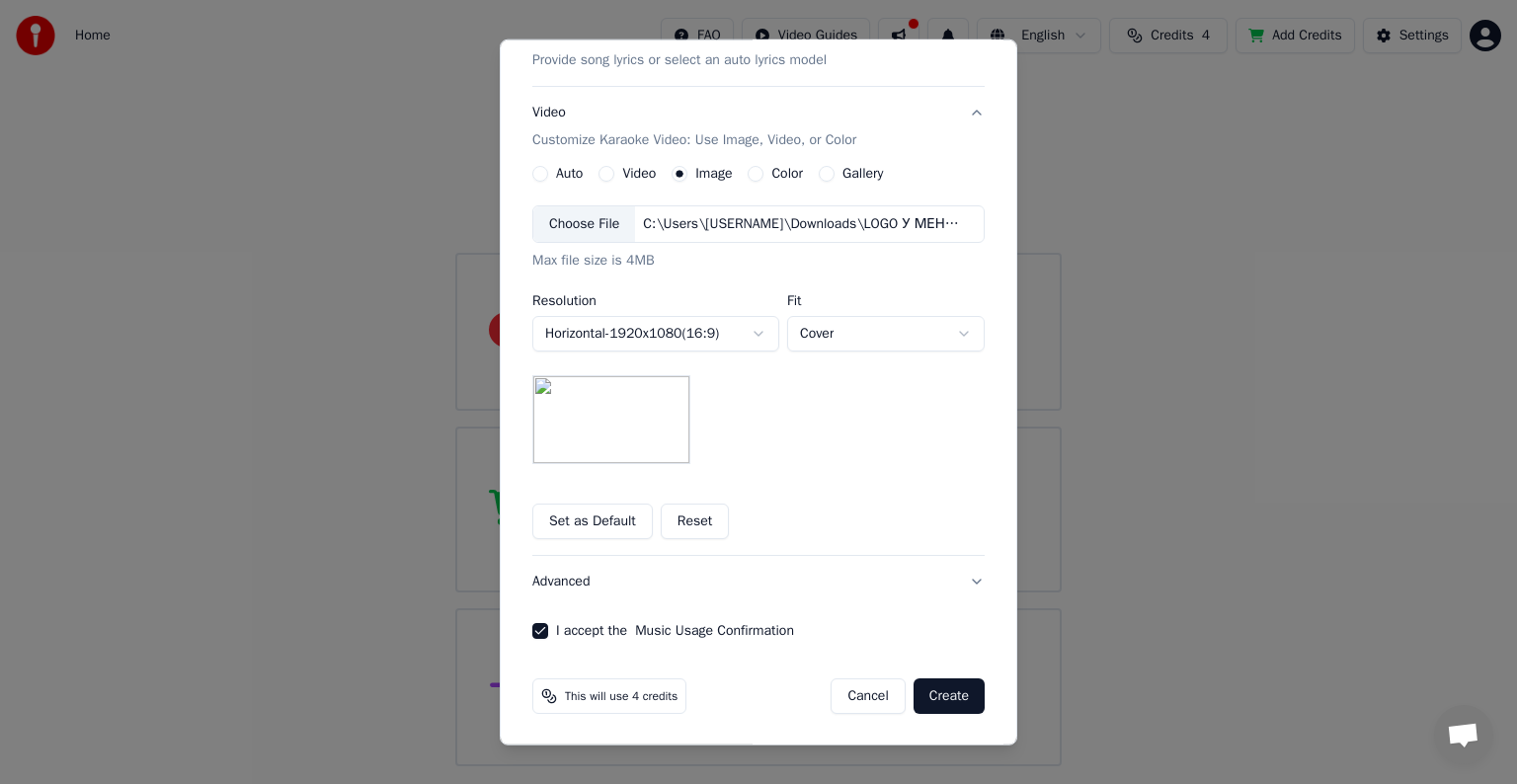 click on "**********" at bounding box center (758, 383) 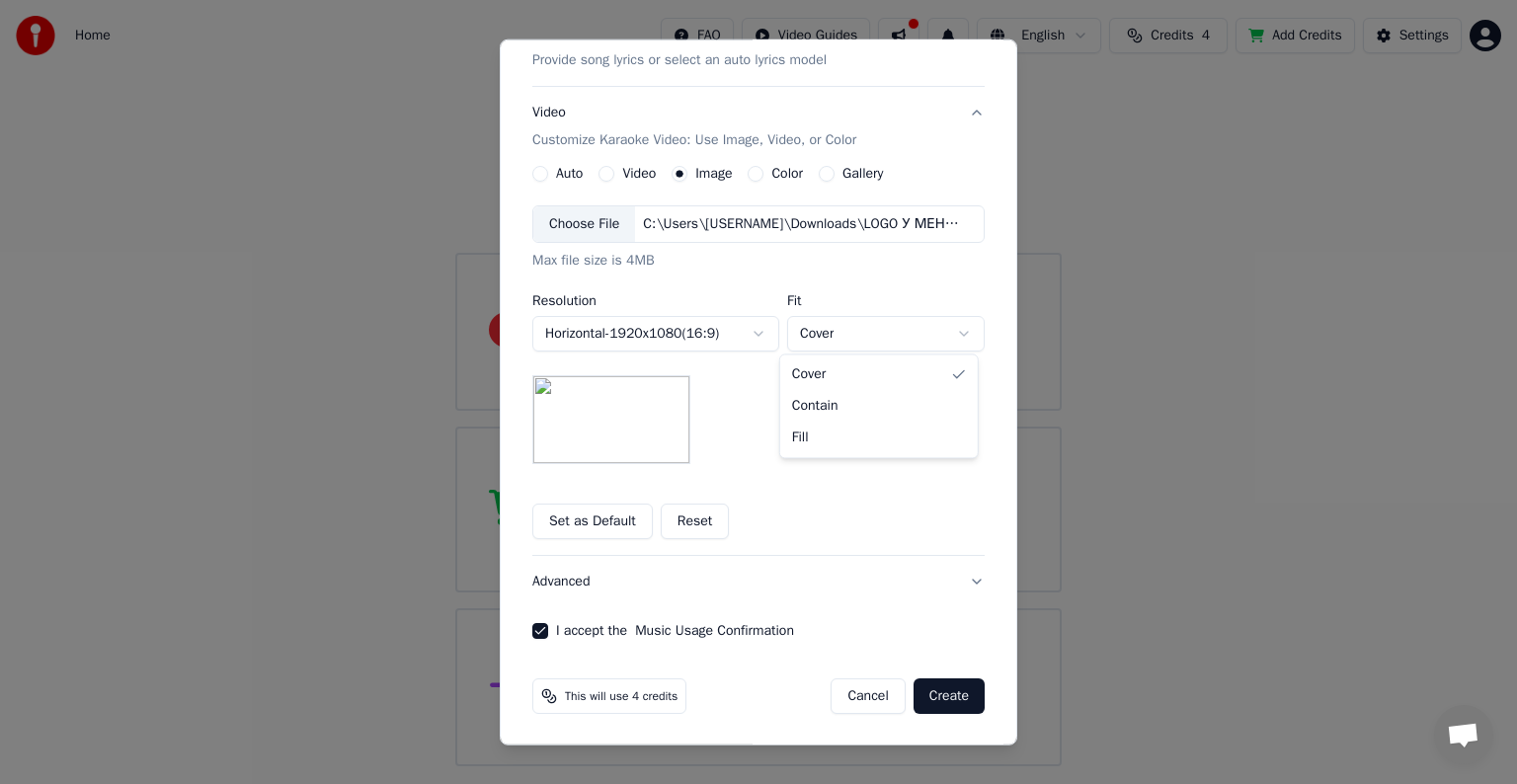 click on "**********" at bounding box center [758, 383] 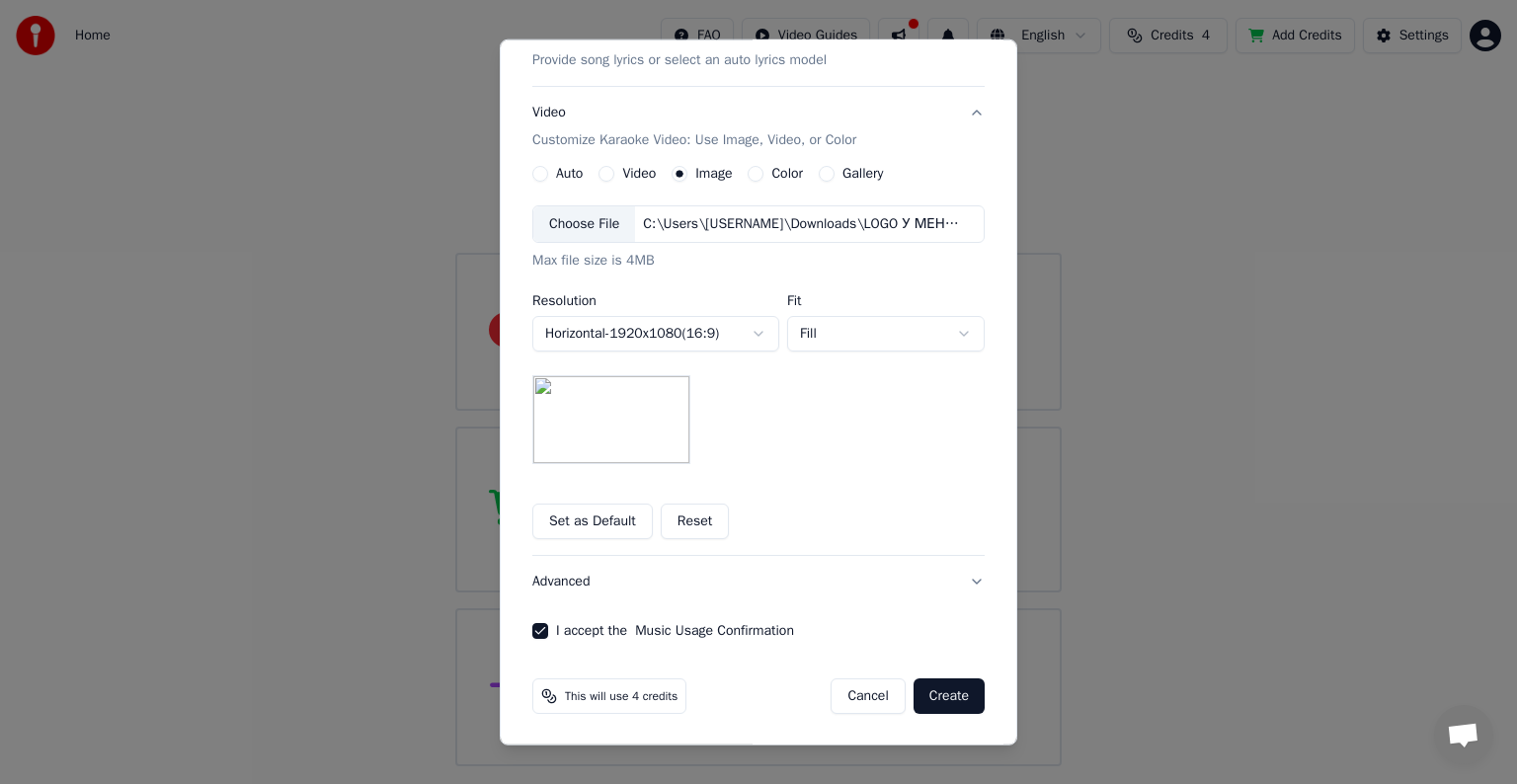 click on "**********" at bounding box center (758, 383) 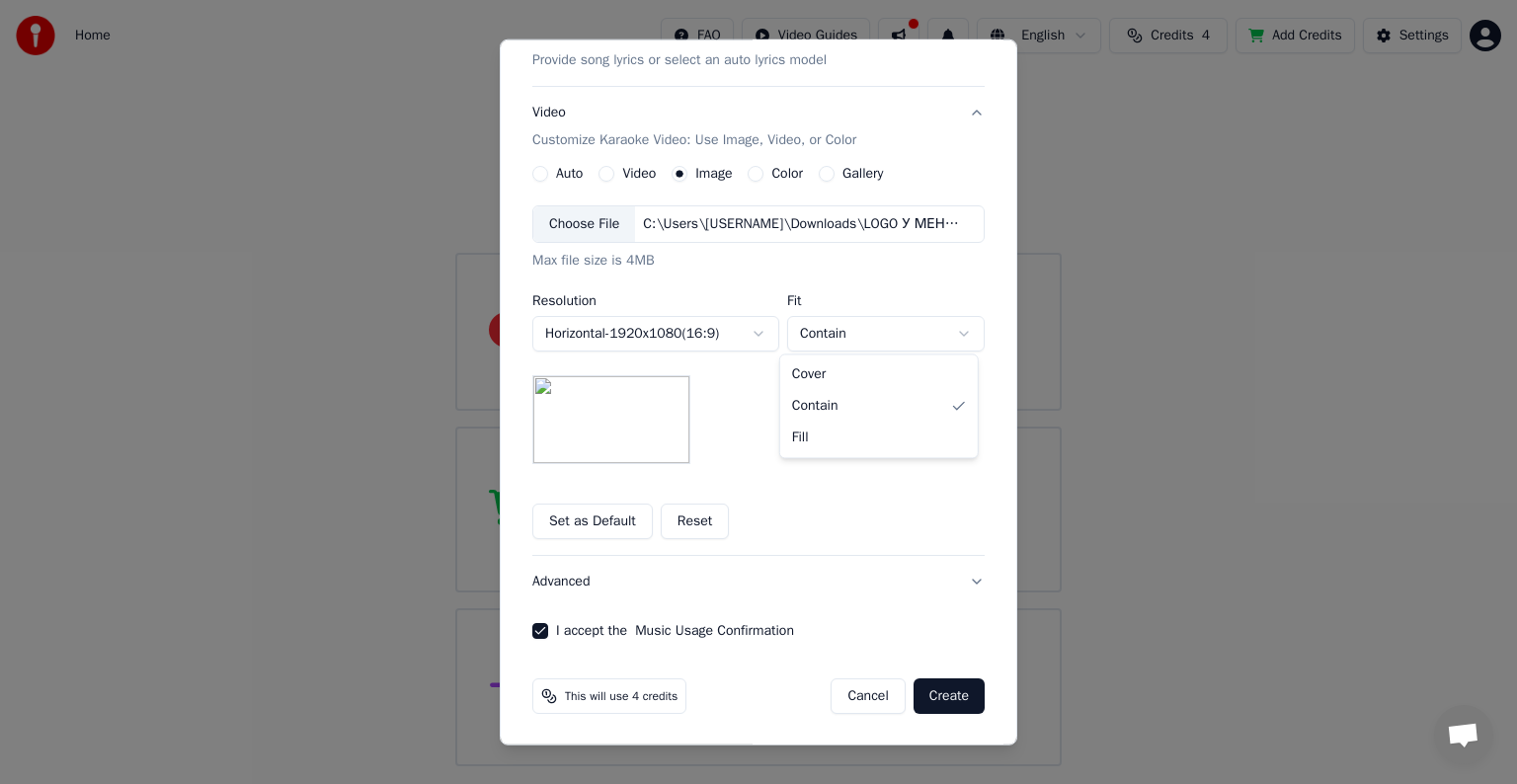 click on "**********" at bounding box center (758, 383) 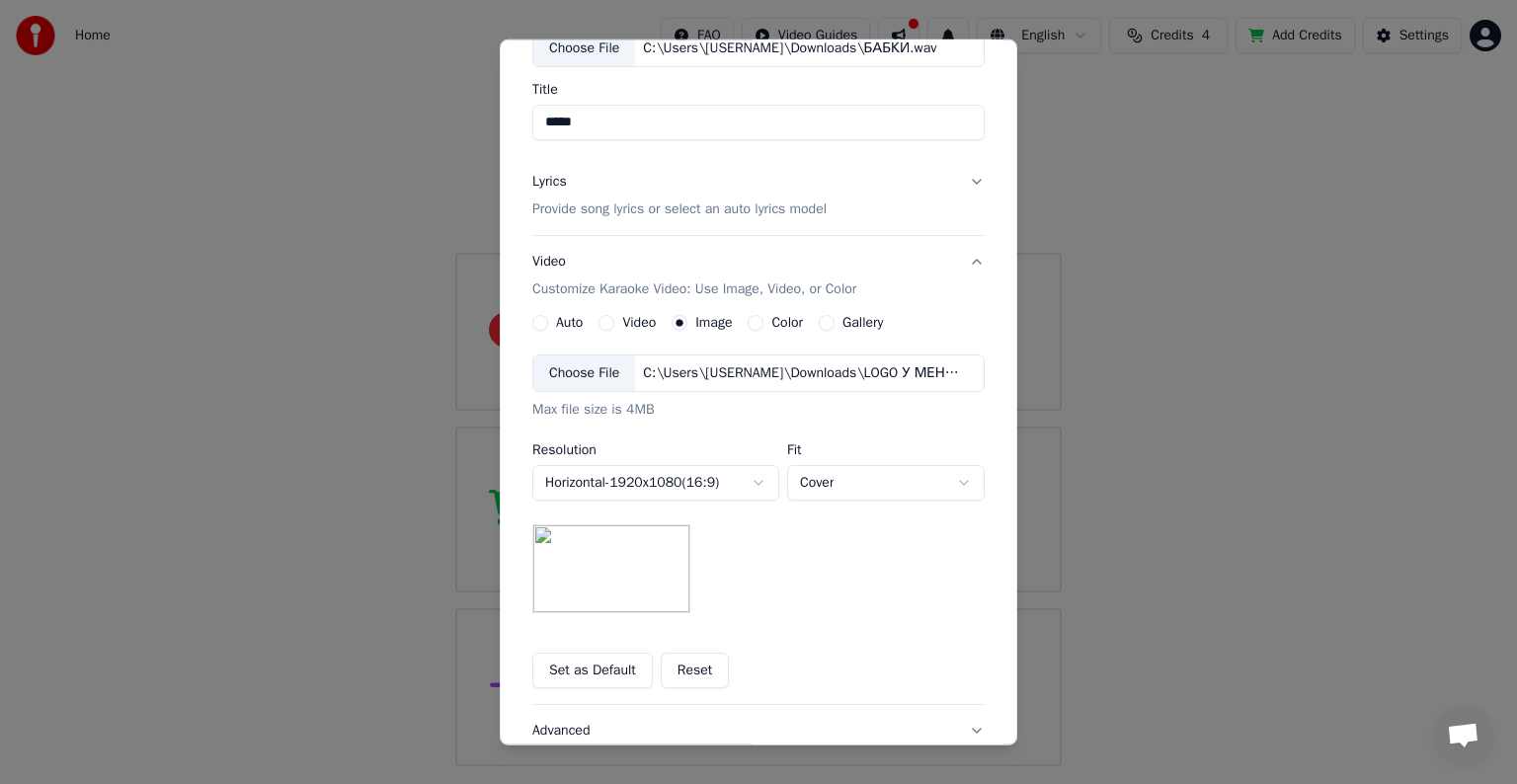 scroll, scrollTop: 0, scrollLeft: 0, axis: both 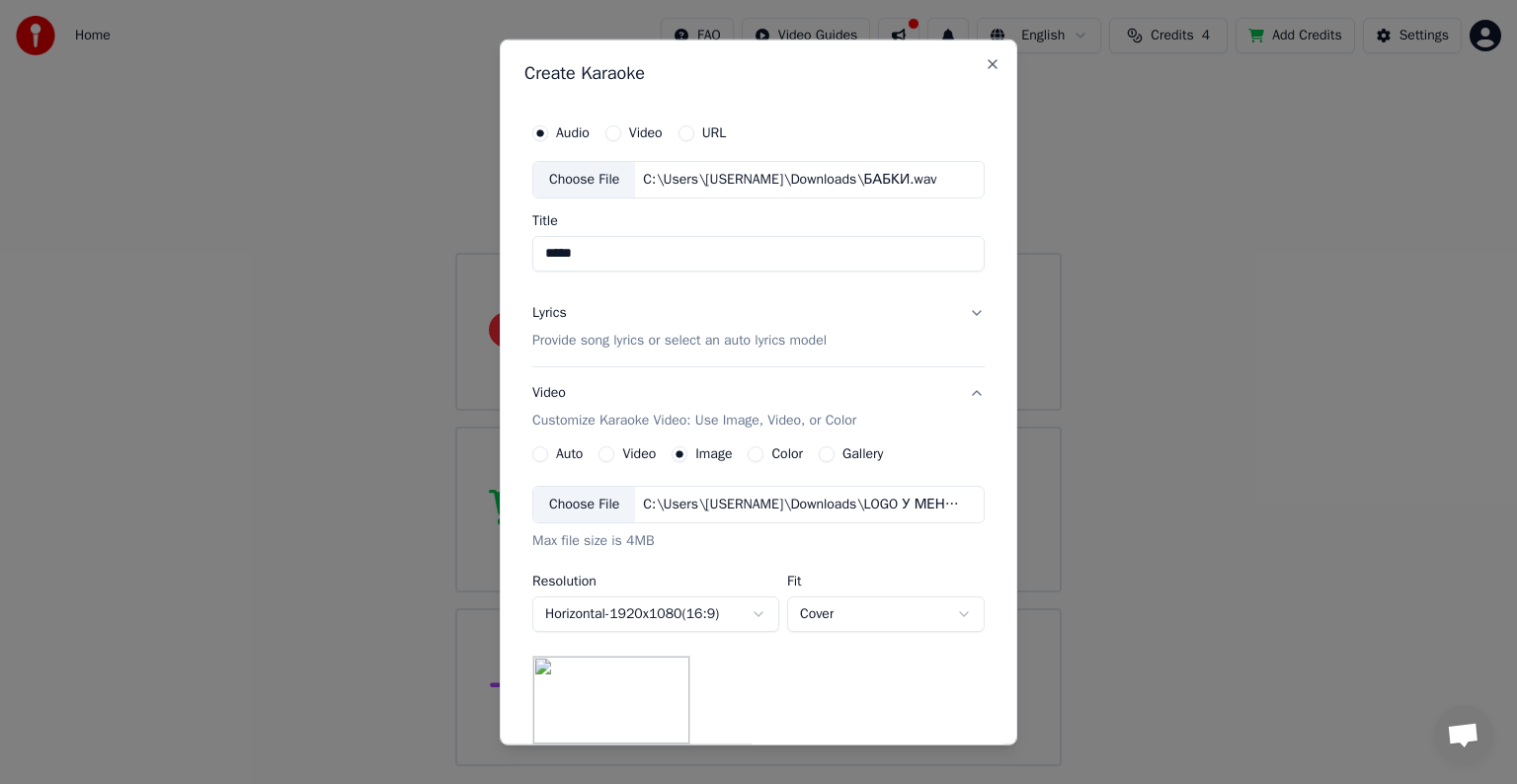 click on "Provide song lyrics or select an auto lyrics model" at bounding box center [679, 341] 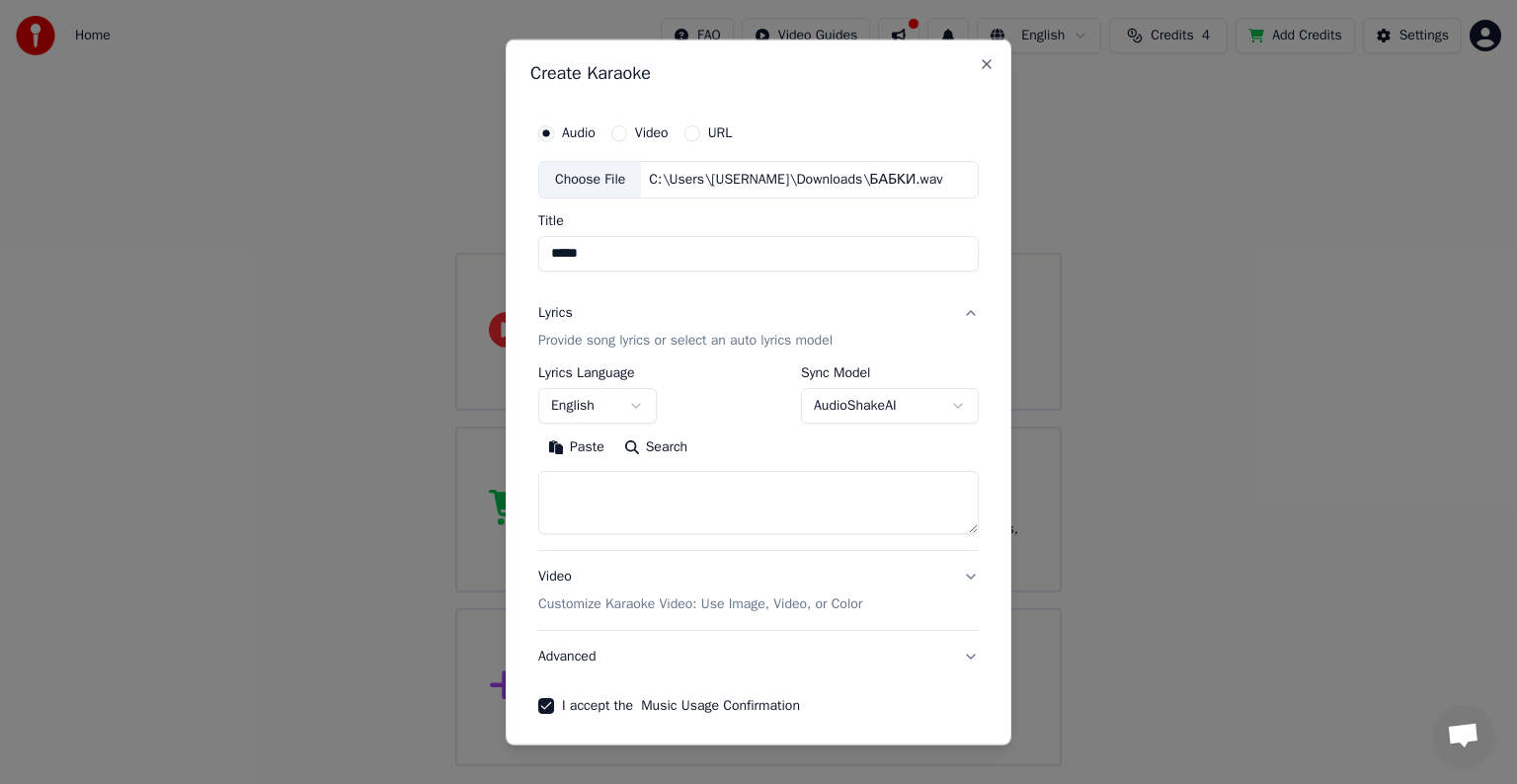 click on "**********" at bounding box center [758, 383] 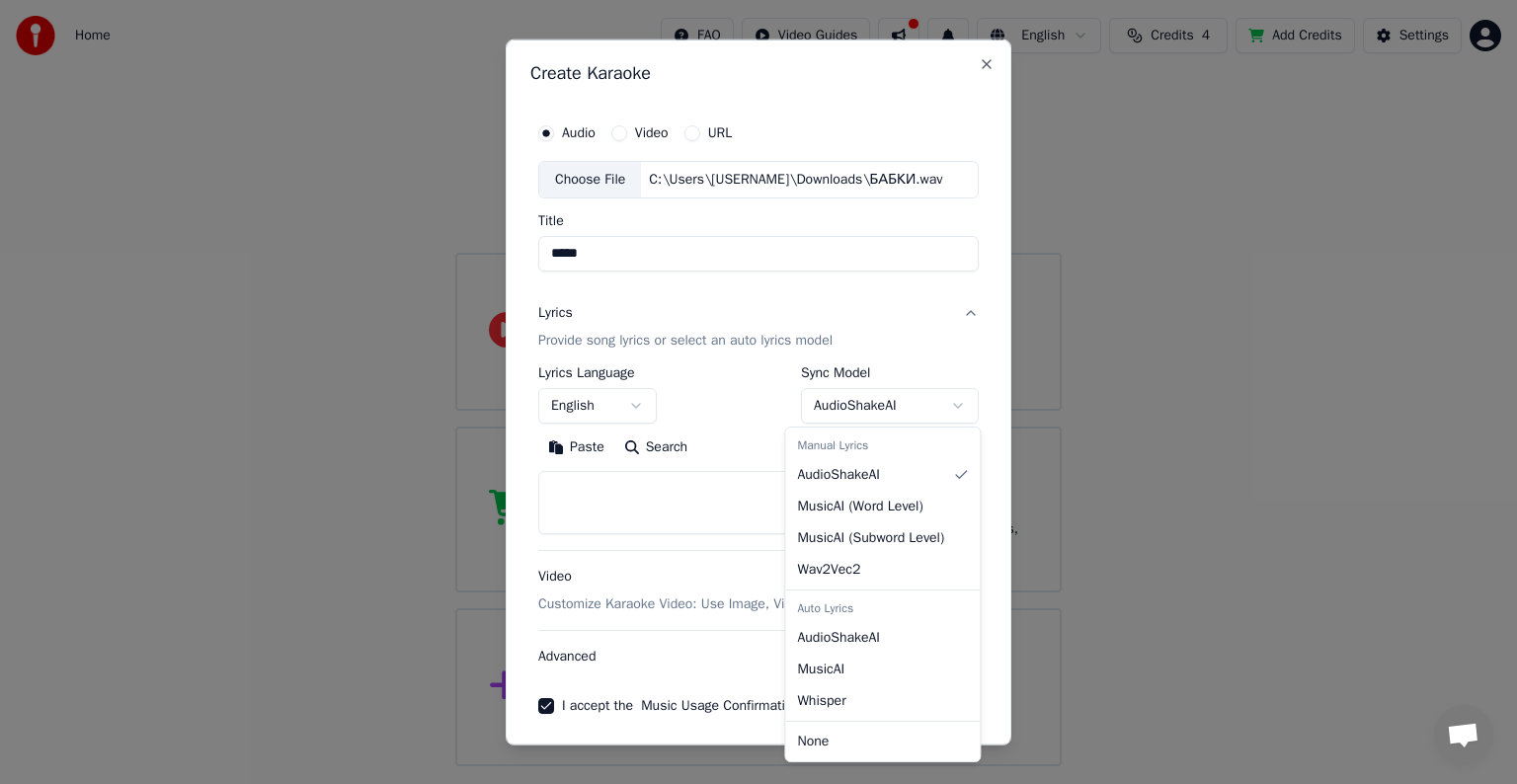 click on "**********" at bounding box center (758, 383) 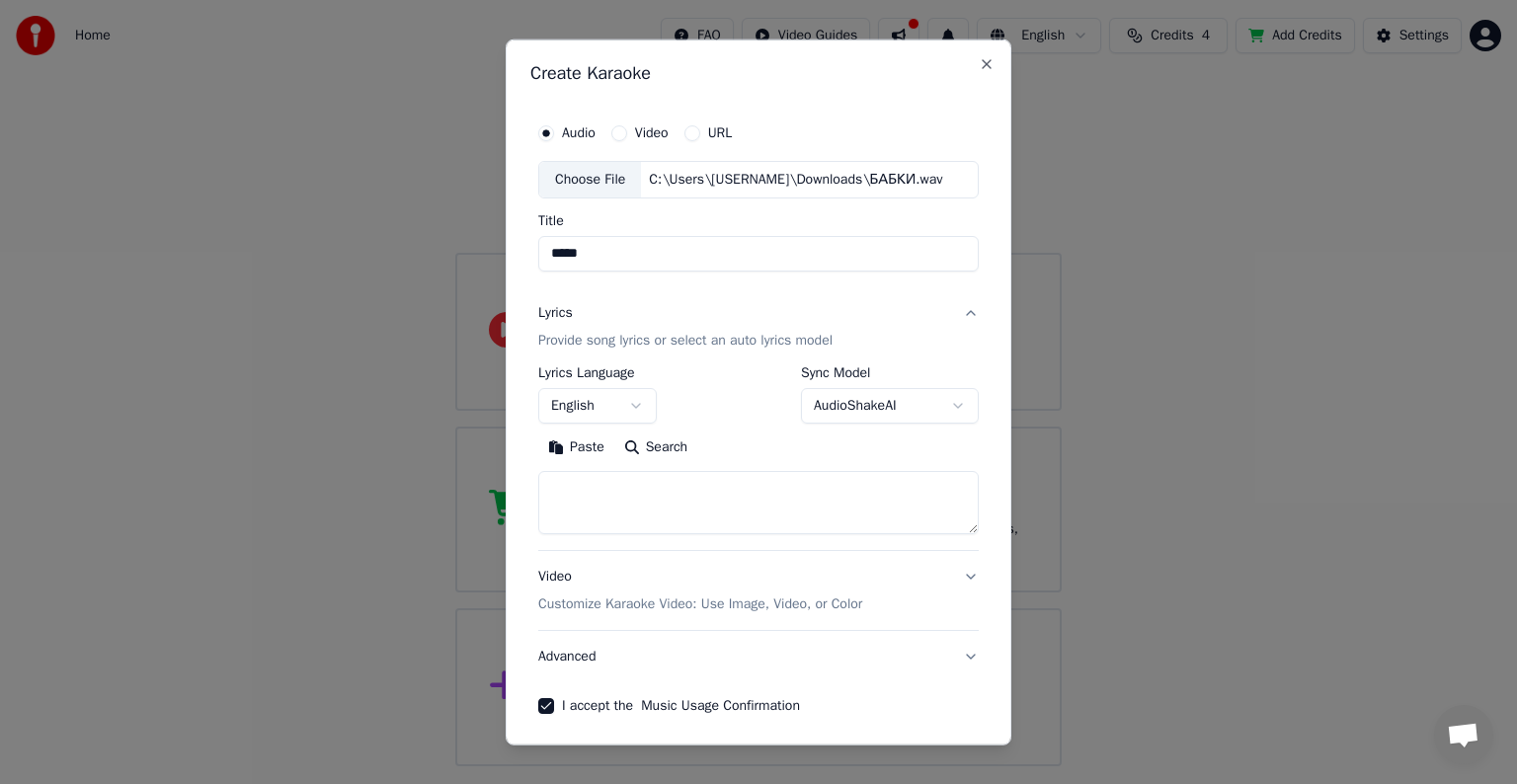 click on "Lyrics Provide song lyrics or select an auto lyrics model" at bounding box center (758, 327) 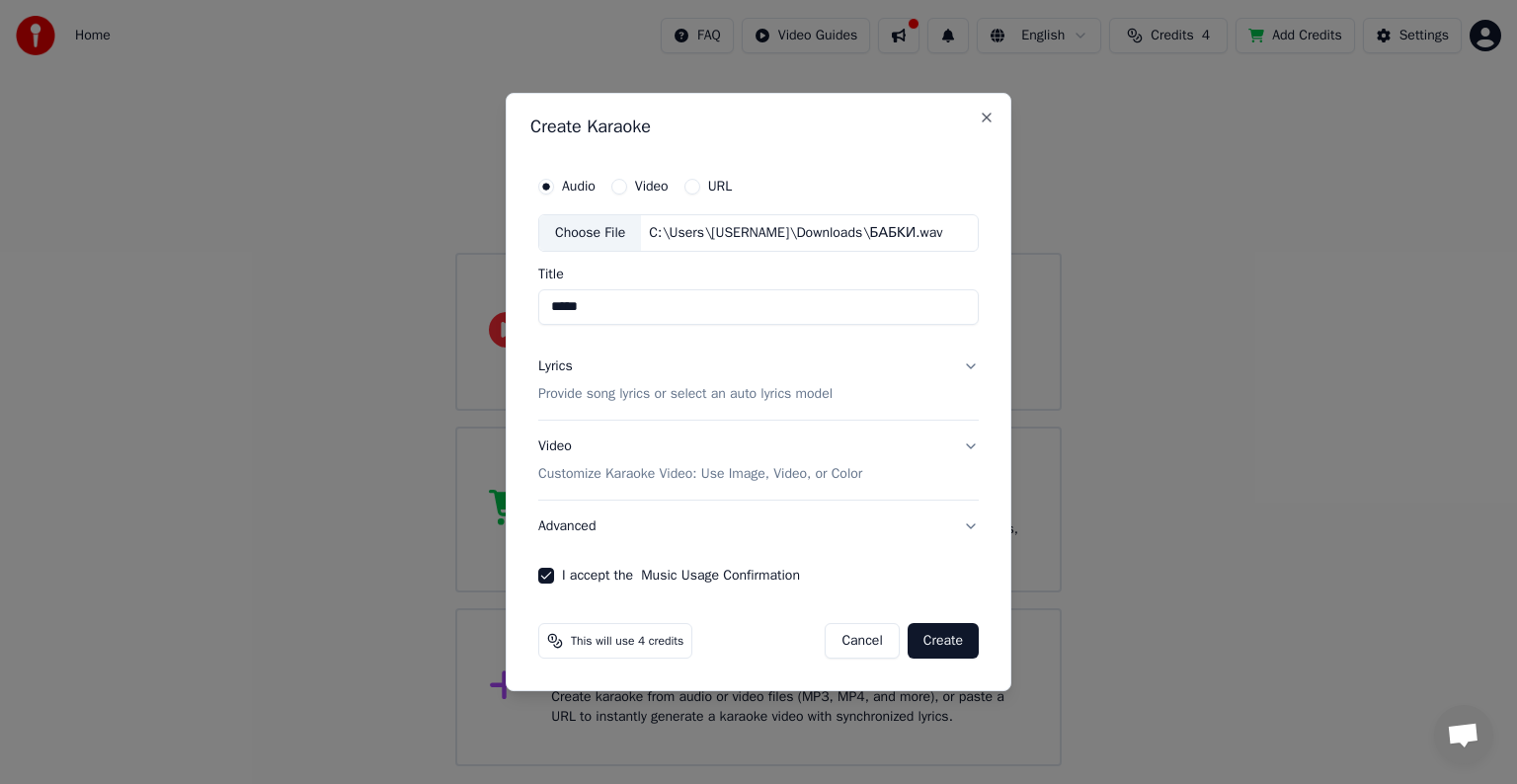 click on "Create" at bounding box center [943, 641] 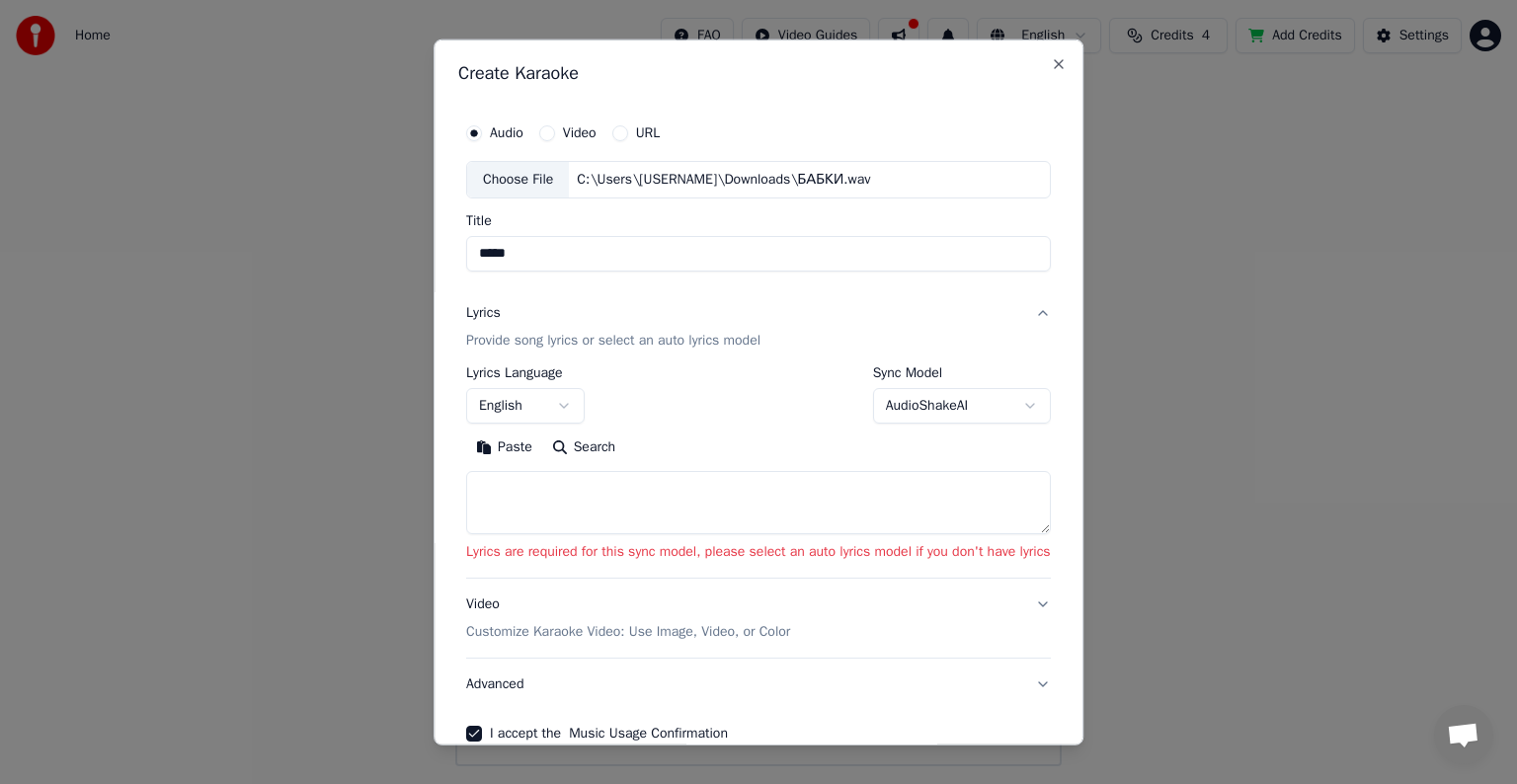 click at bounding box center [758, 503] 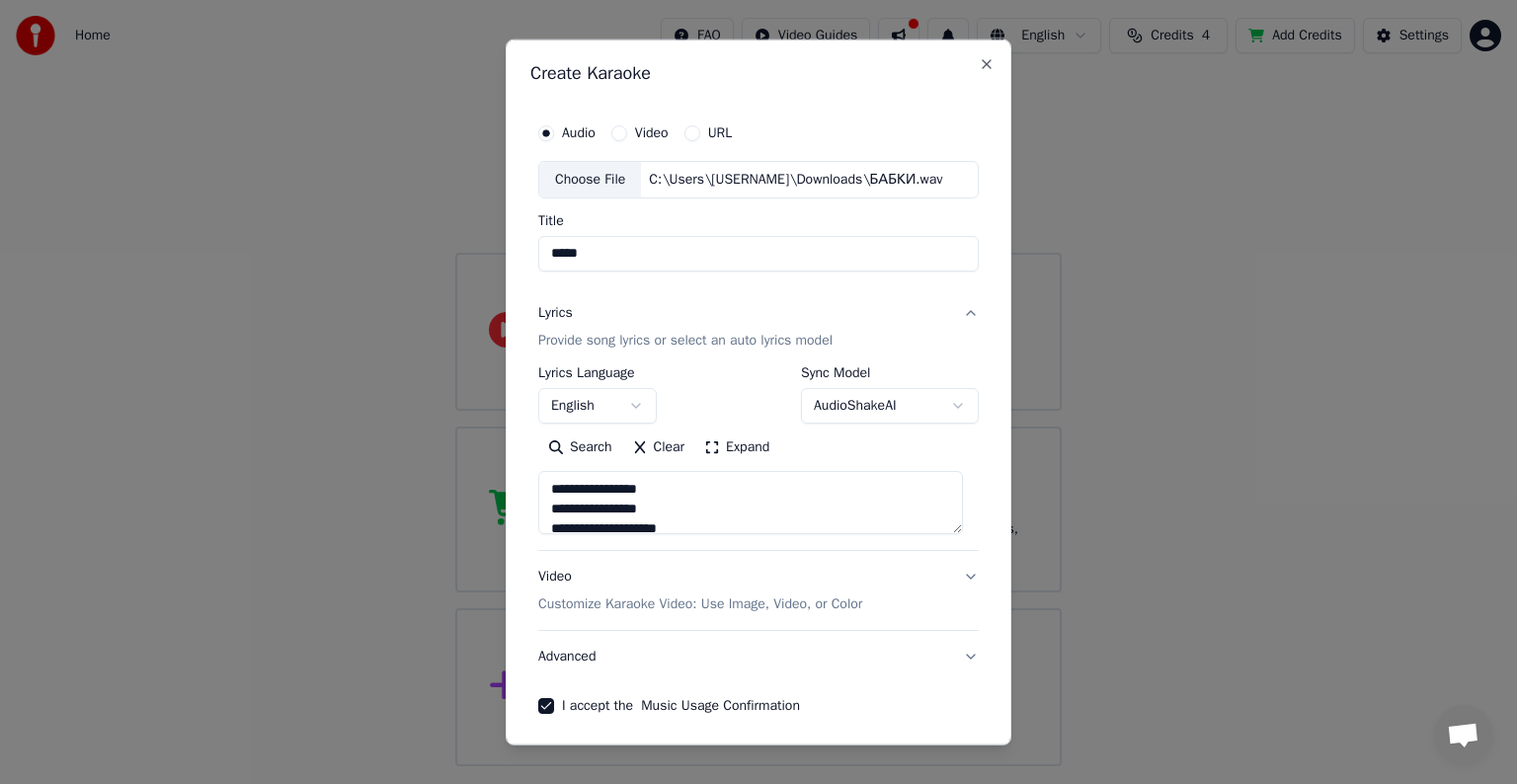 scroll, scrollTop: 1288, scrollLeft: 0, axis: vertical 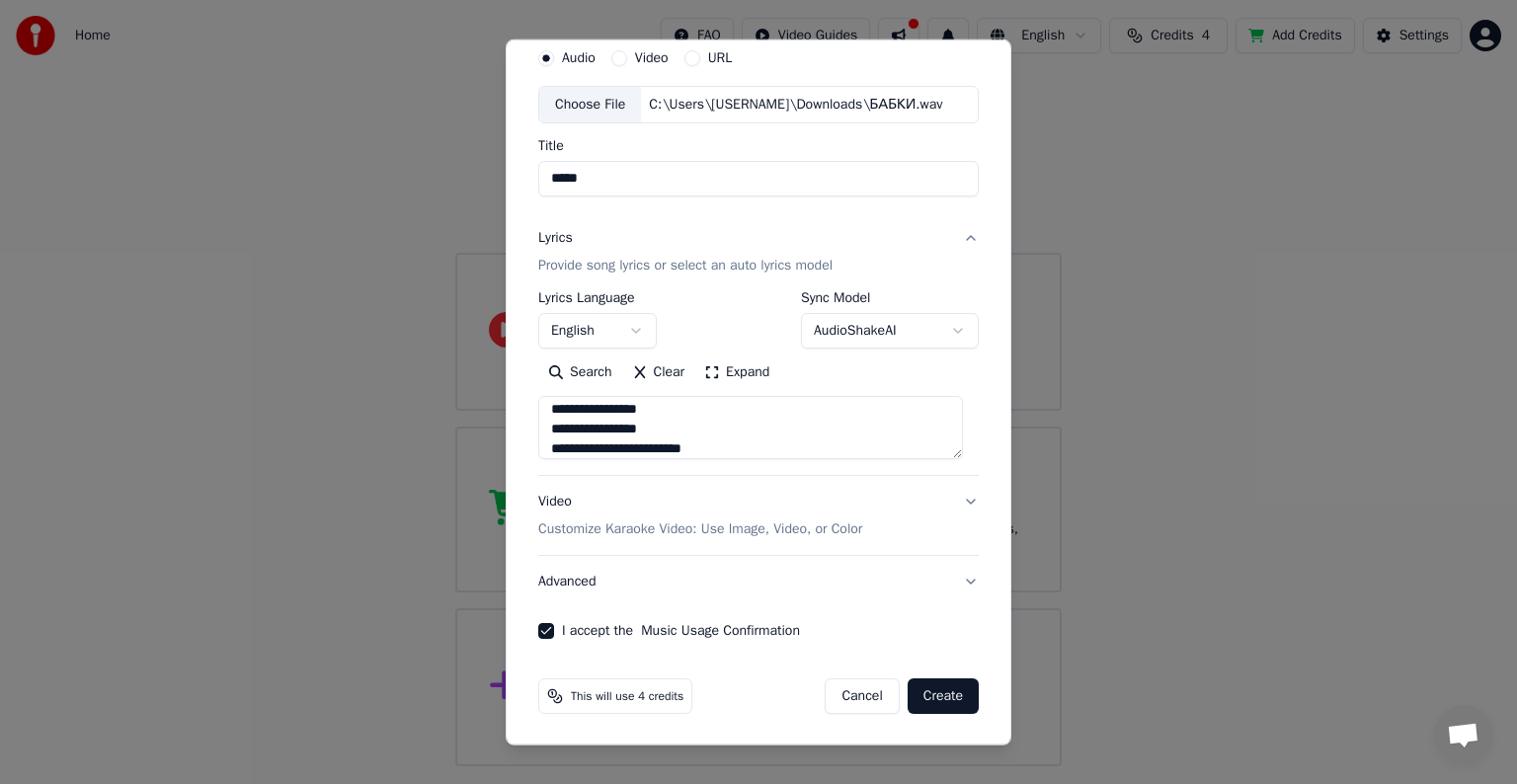 type on "**********" 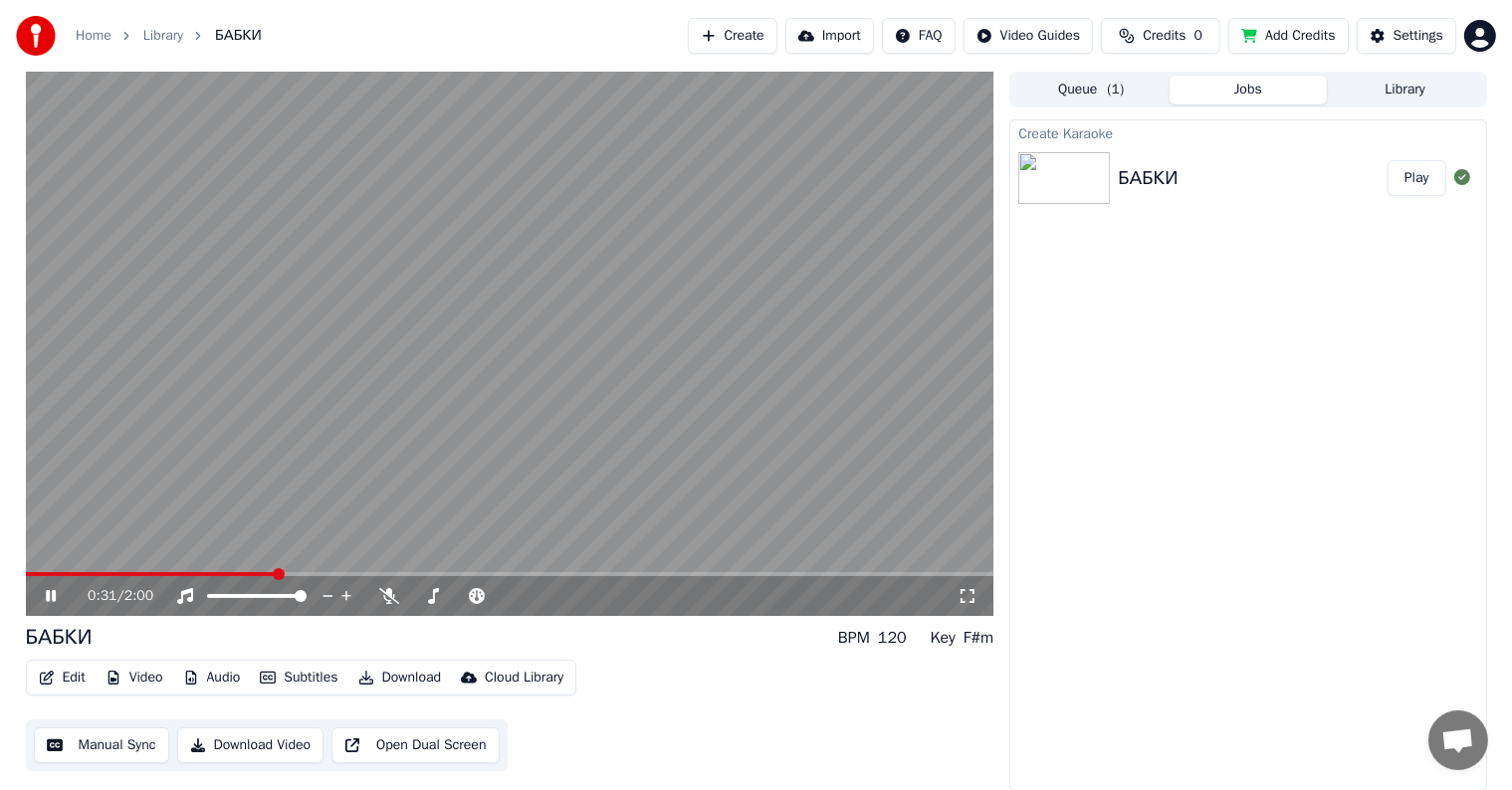 click on "Download Video" at bounding box center [251, 745] 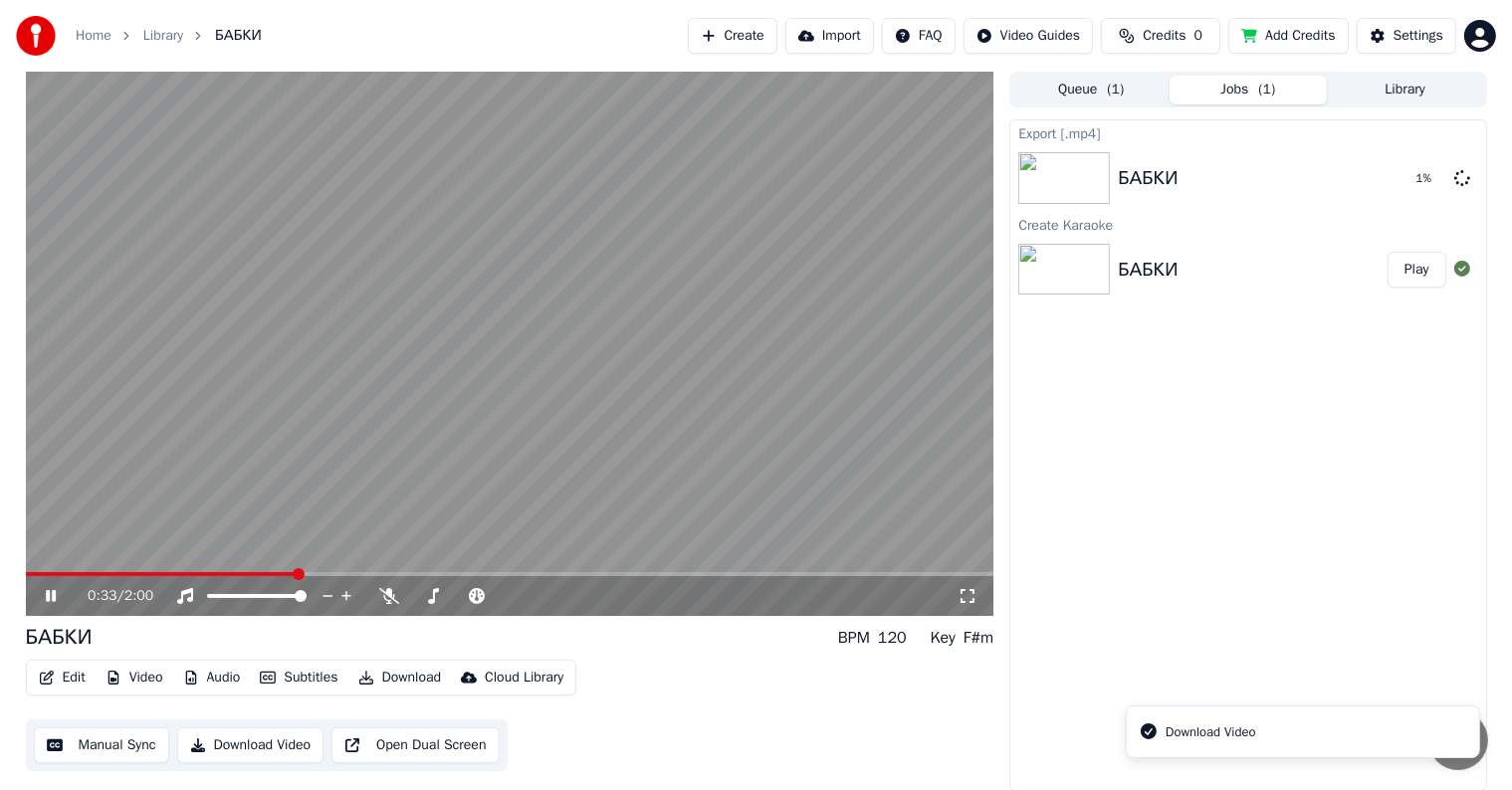 type 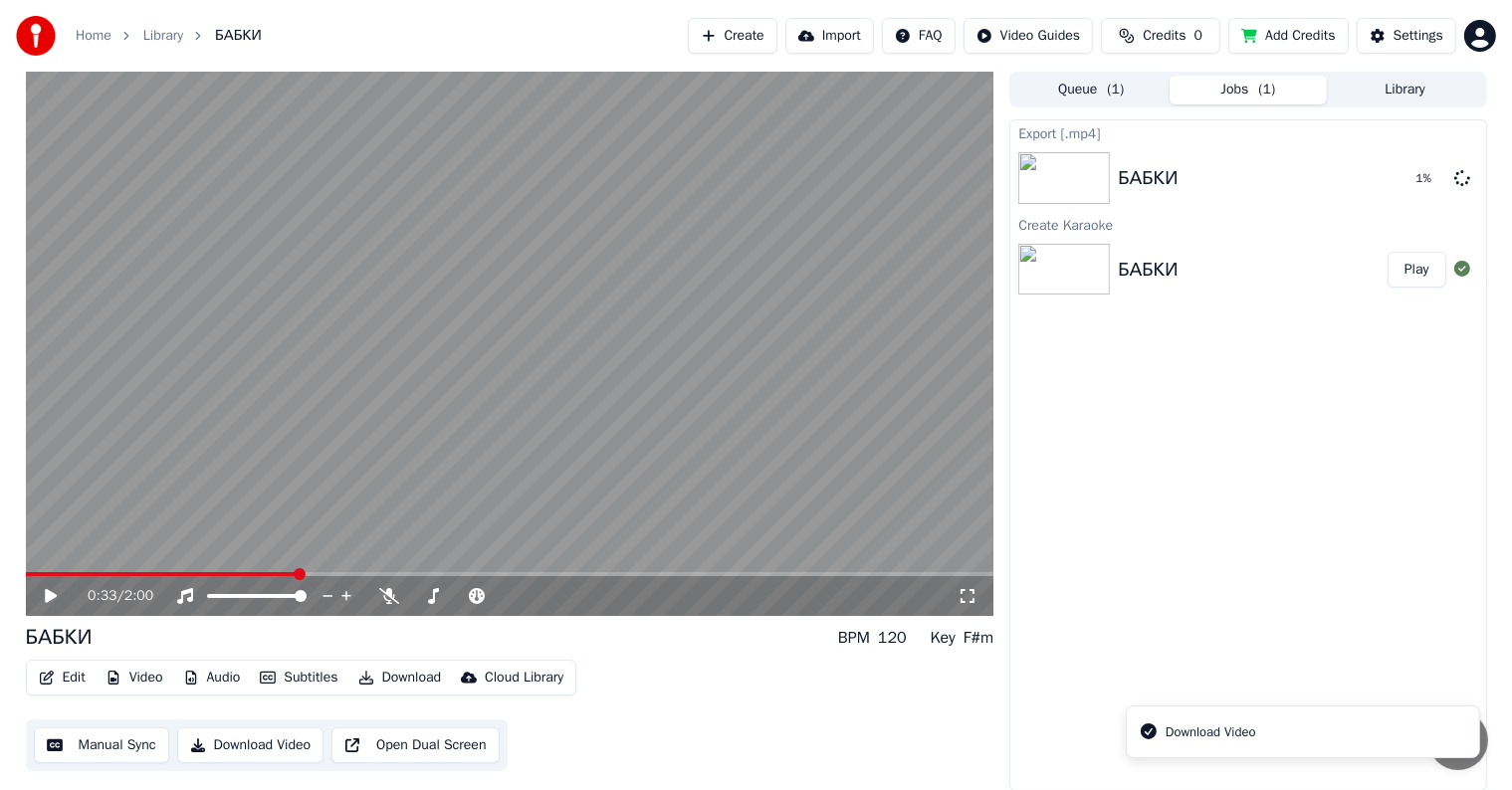 click on "Download Video" at bounding box center [251, 745] 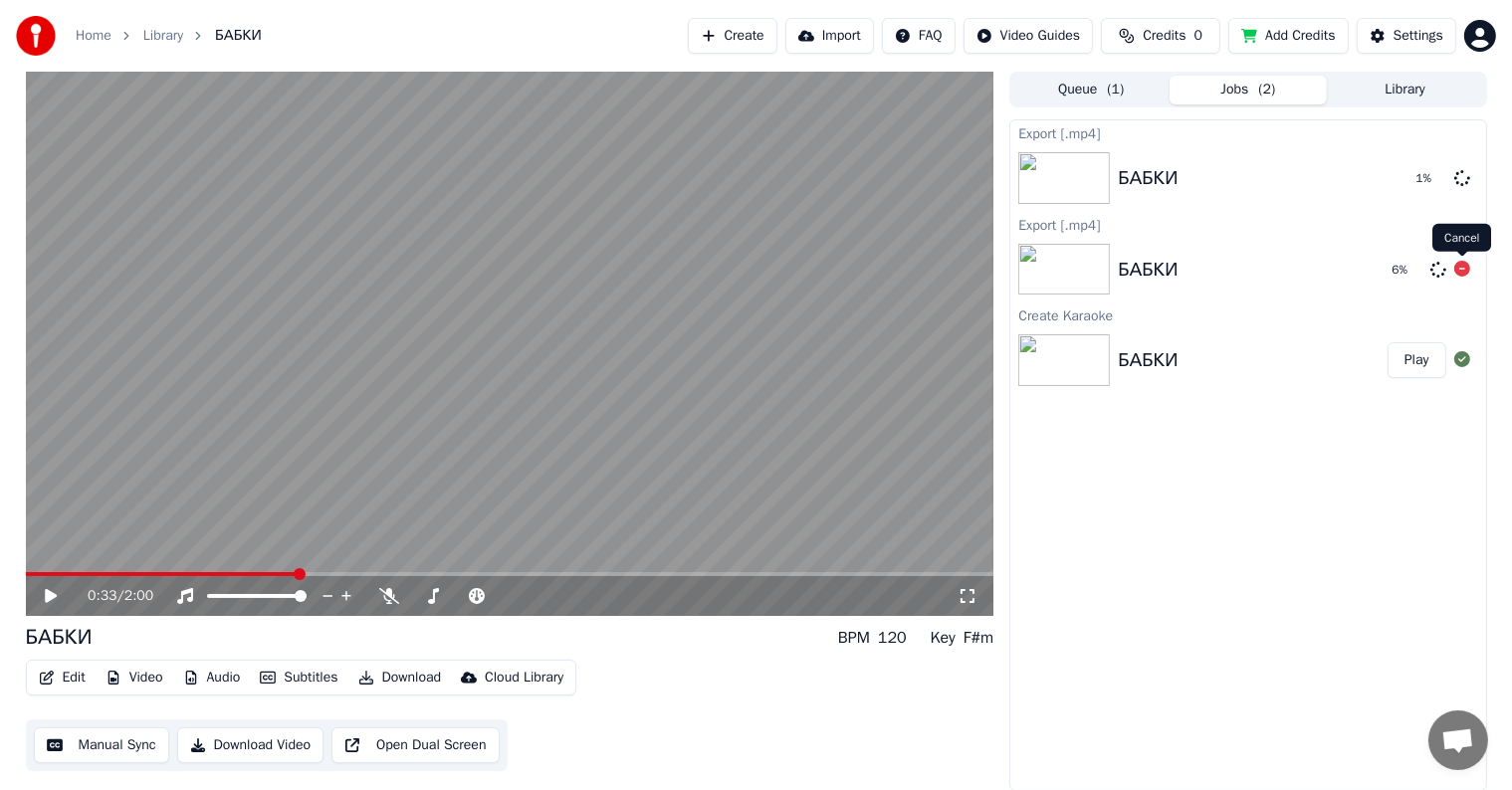click 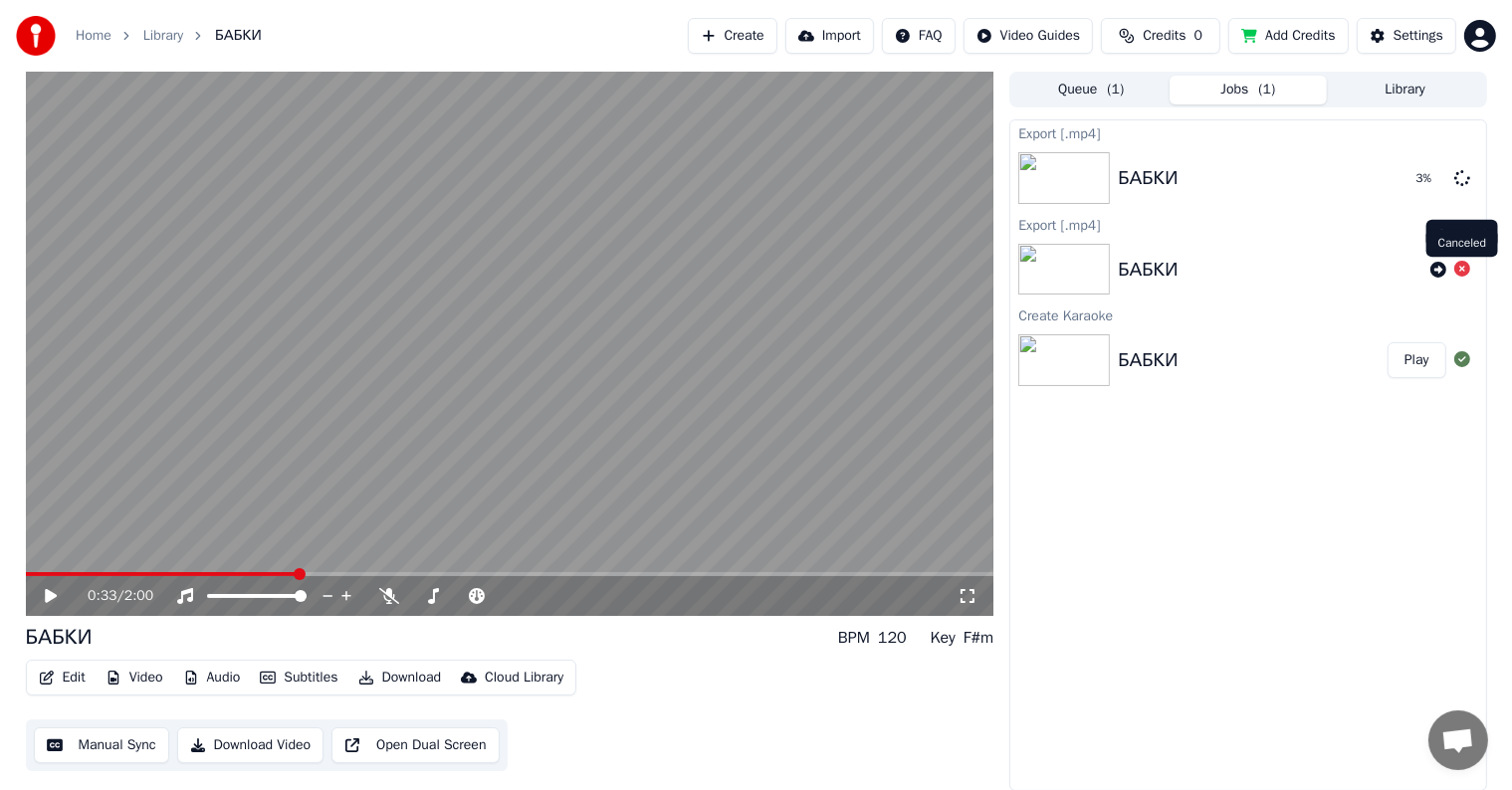 click 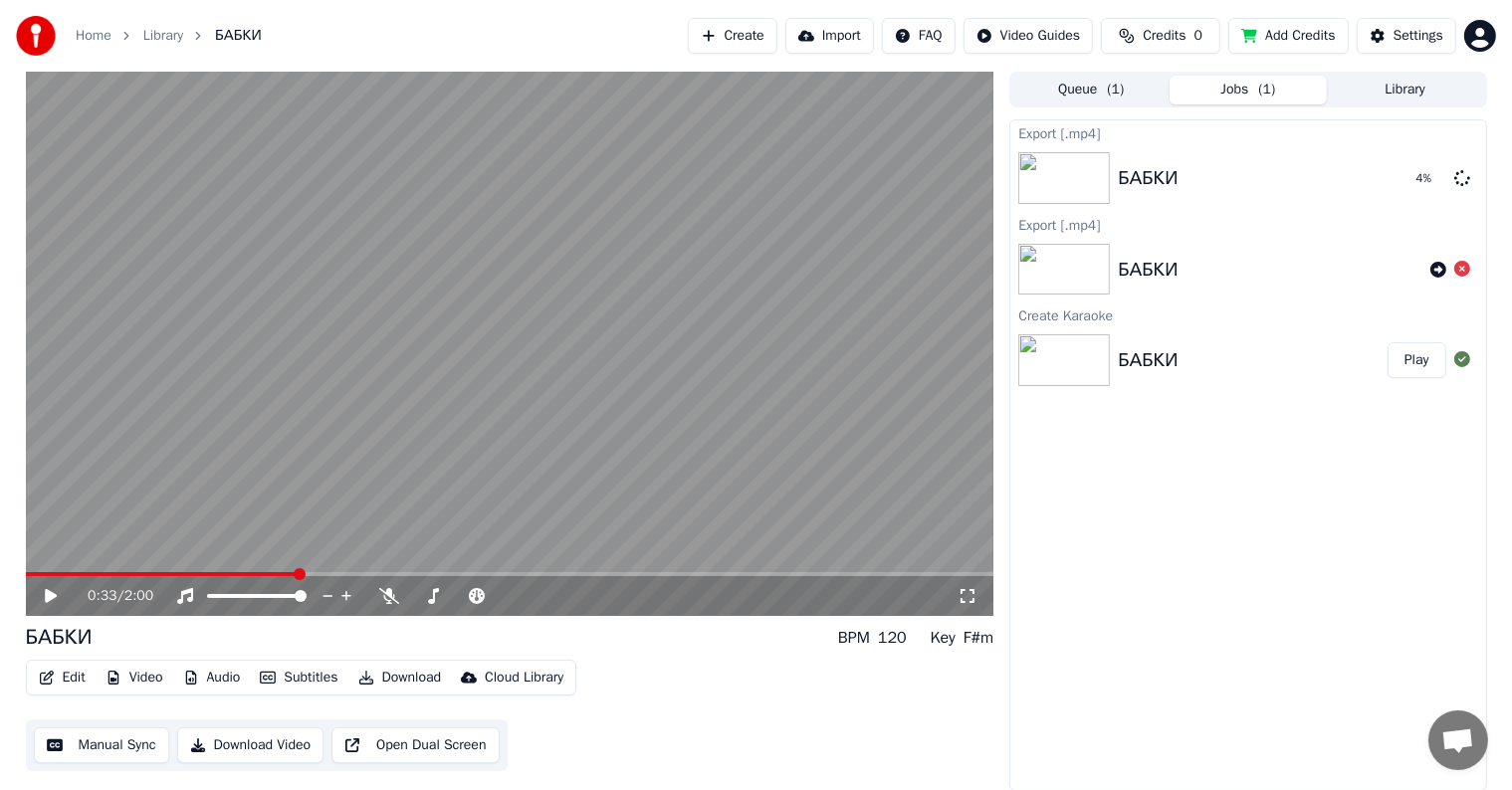 click 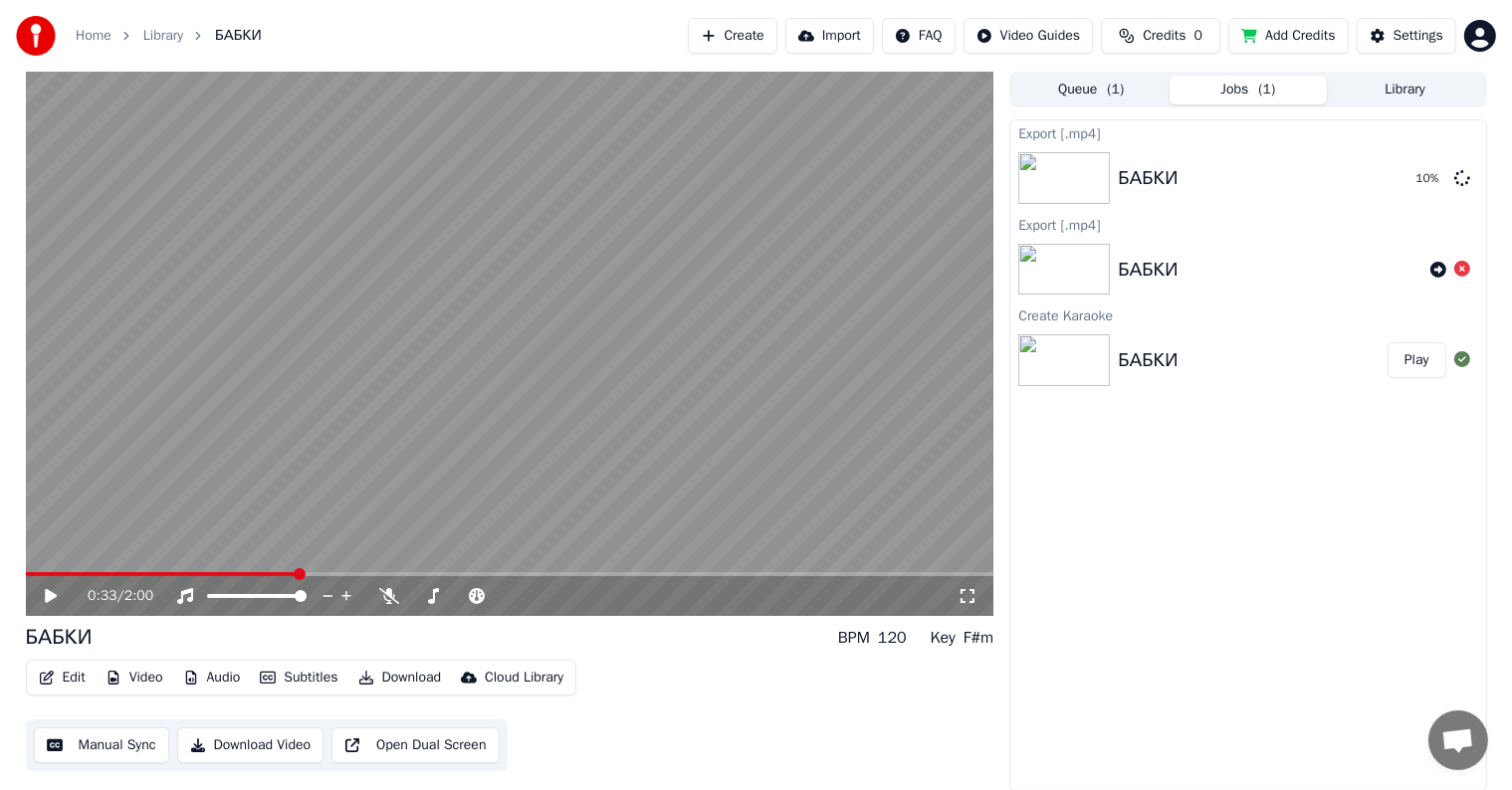 click on "Export [.mp4] БАБКИ 10 % Export [.mp4] БАБКИ Create Karaoke БАБКИ Play" at bounding box center [1247, 455] 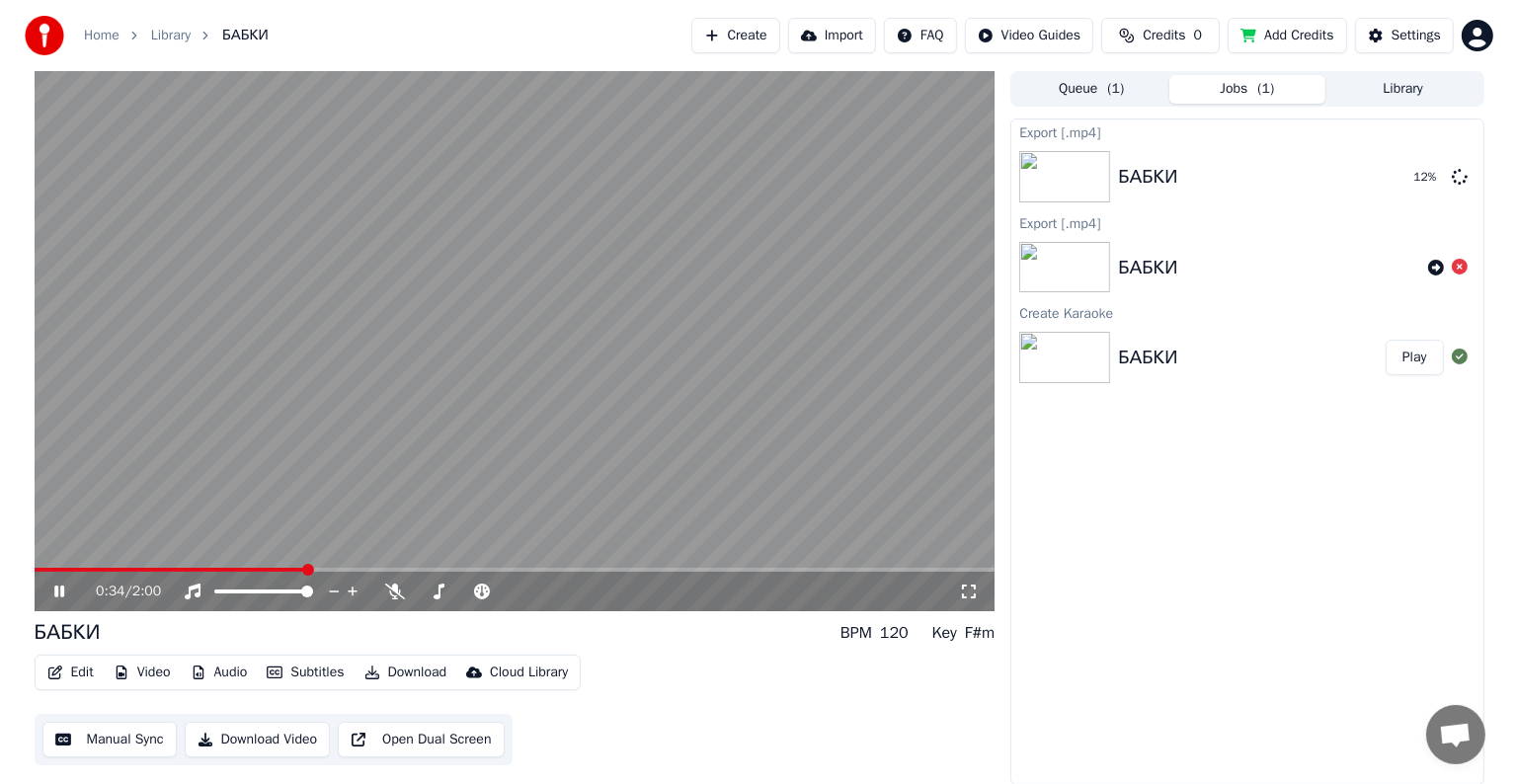 scroll, scrollTop: 0, scrollLeft: 0, axis: both 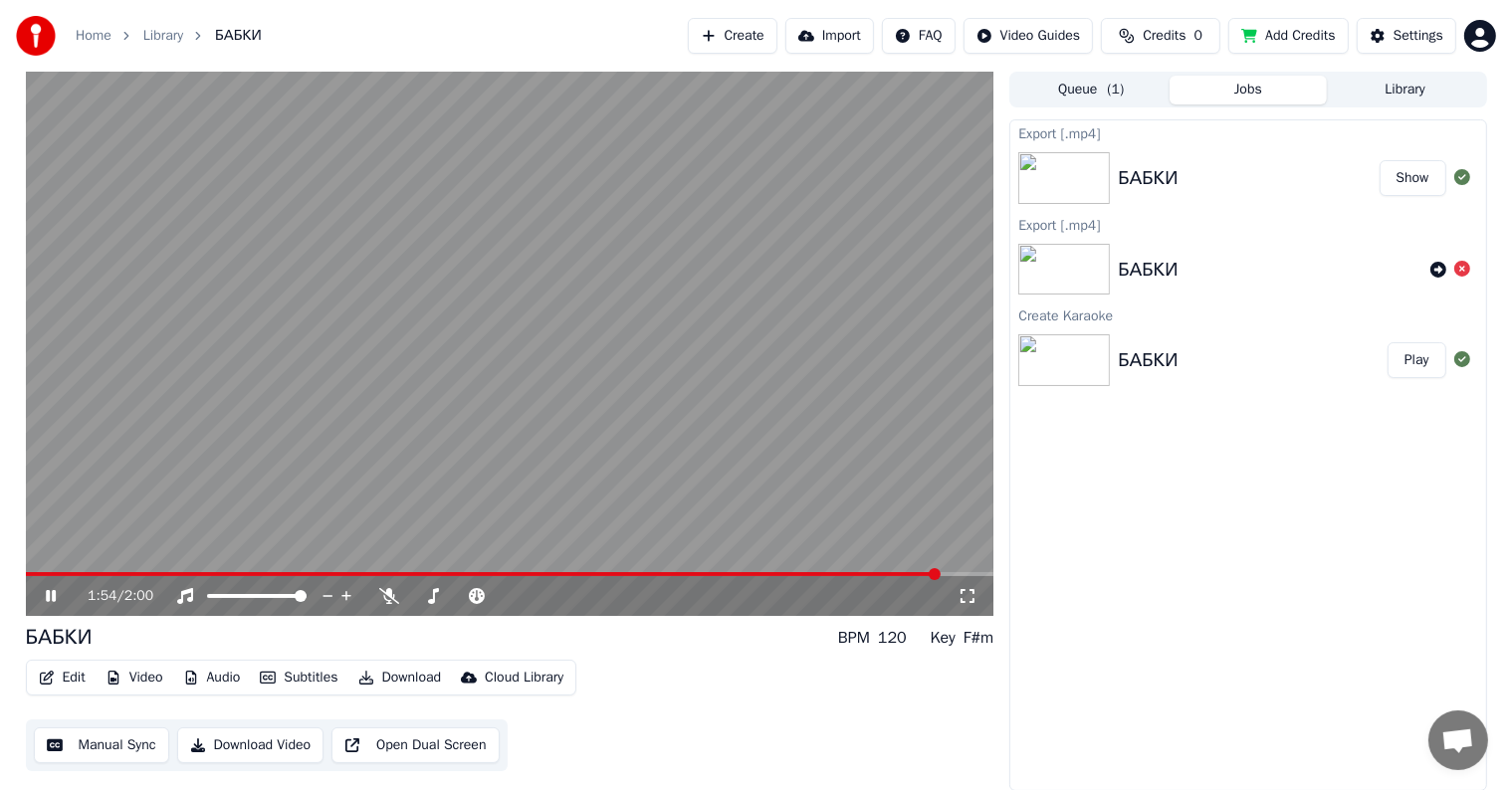 click at bounding box center [510, 343] 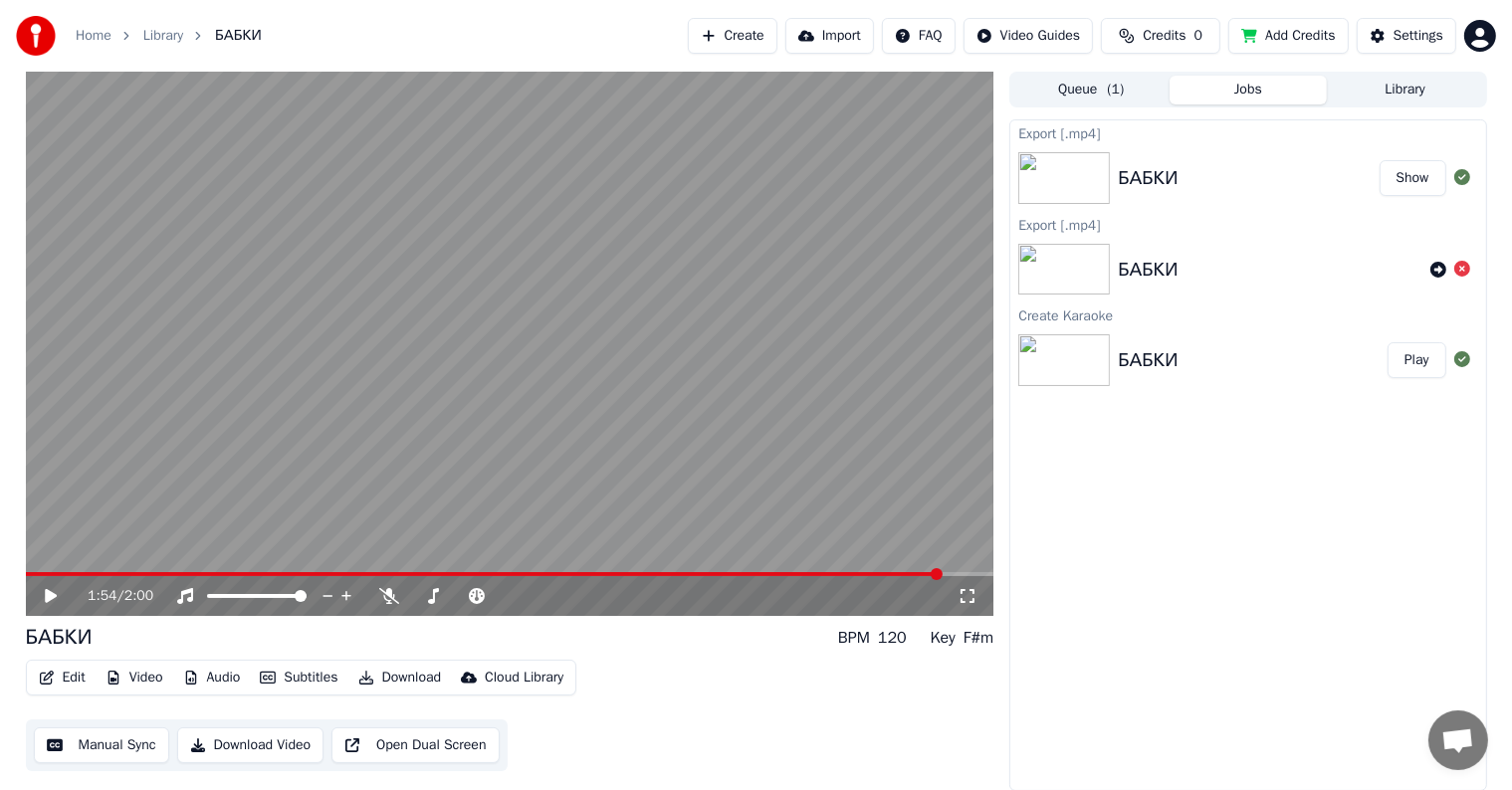 click at bounding box center [510, 343] 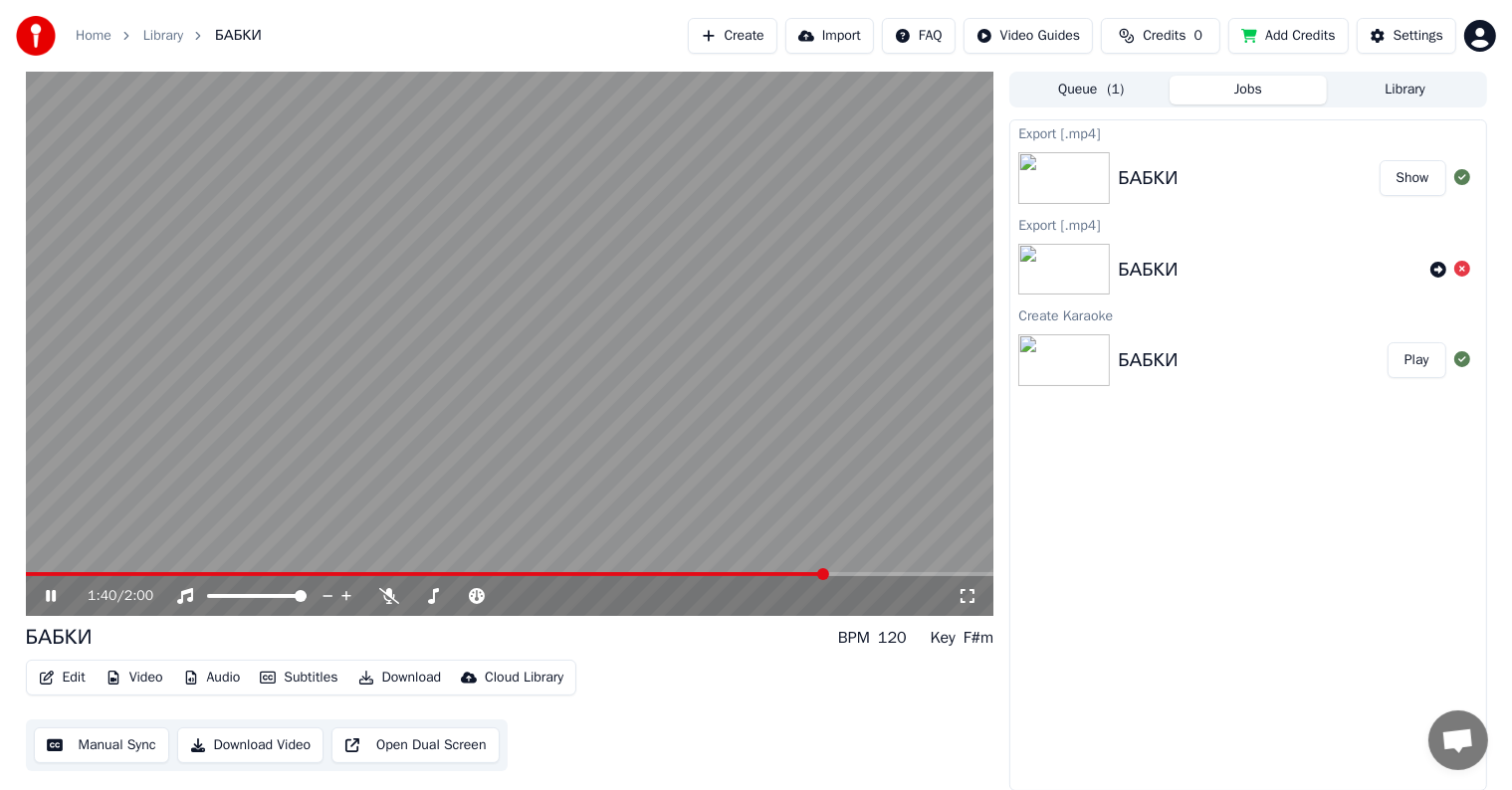 click at bounding box center (426, 574) 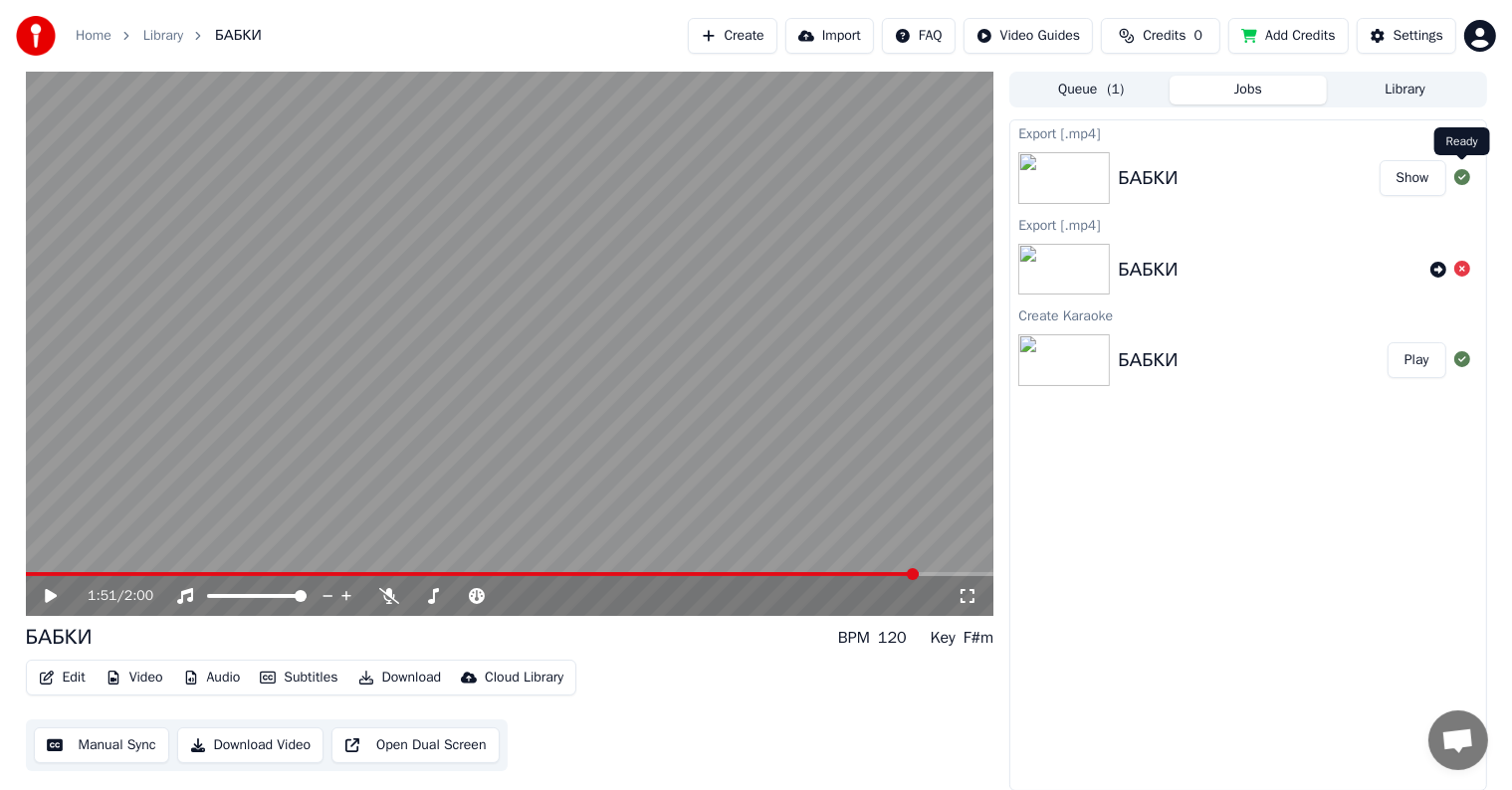 click 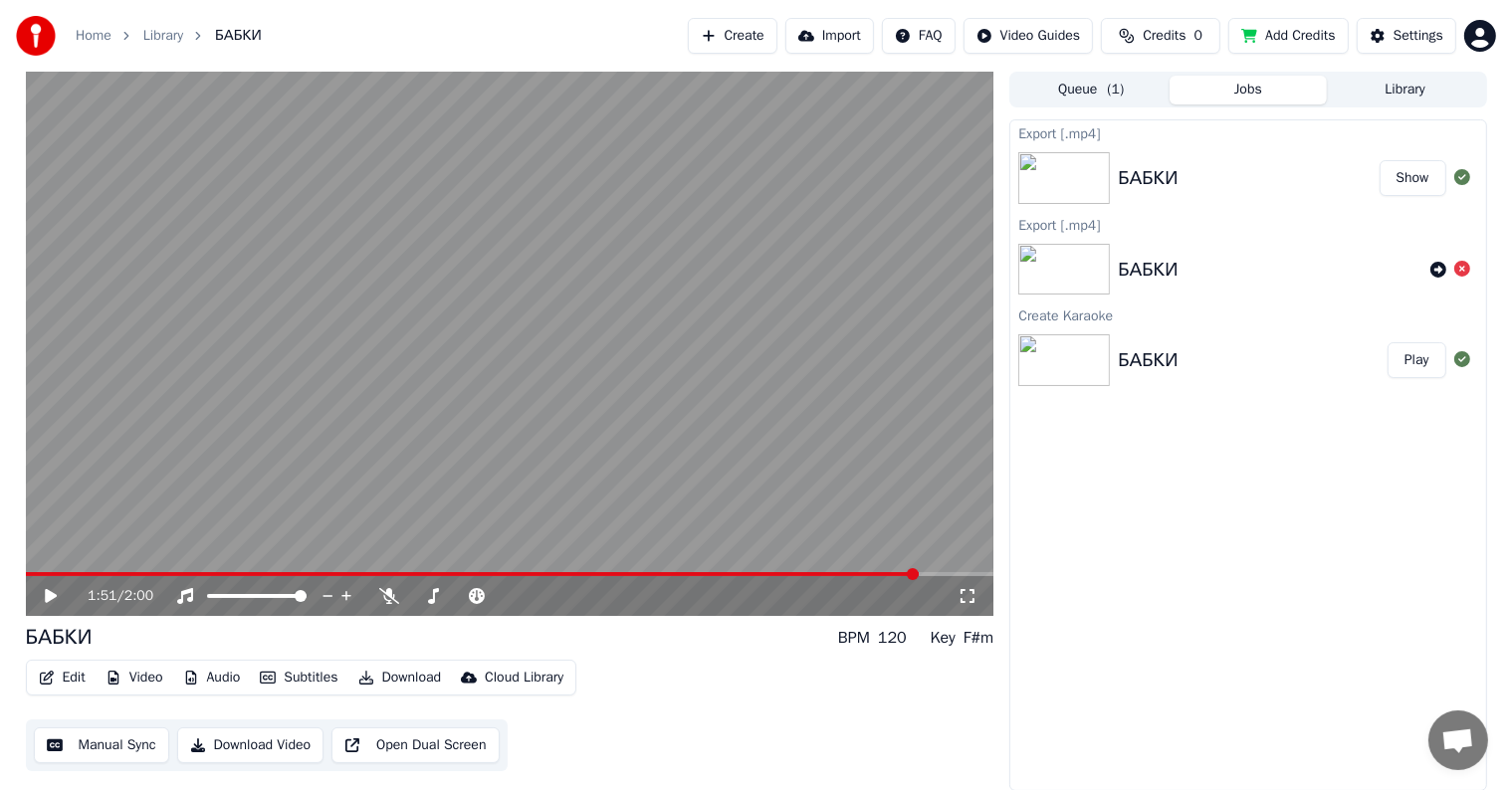 click on "Show" at bounding box center [1412, 178] 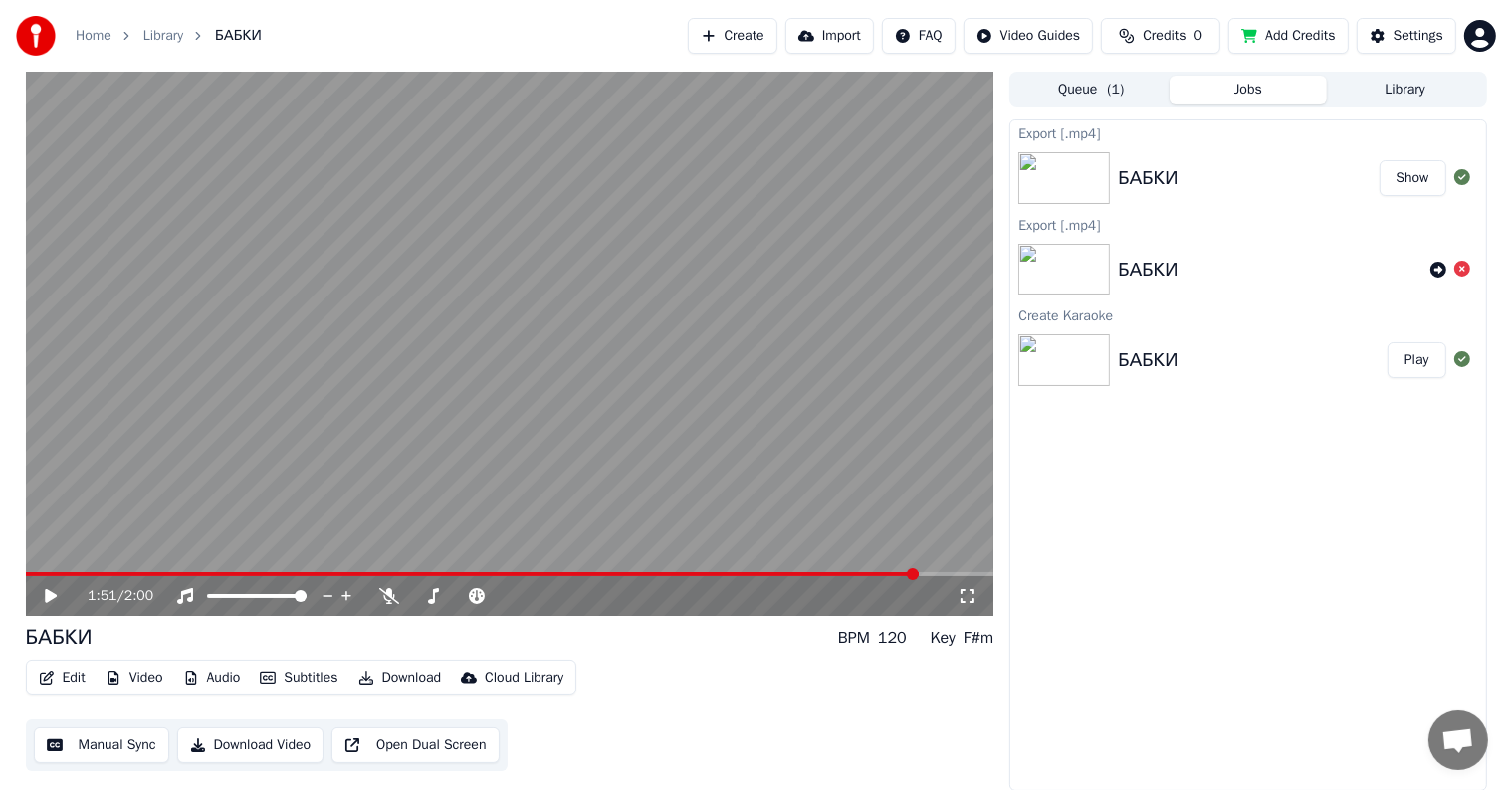 click on "Download Video" at bounding box center [251, 745] 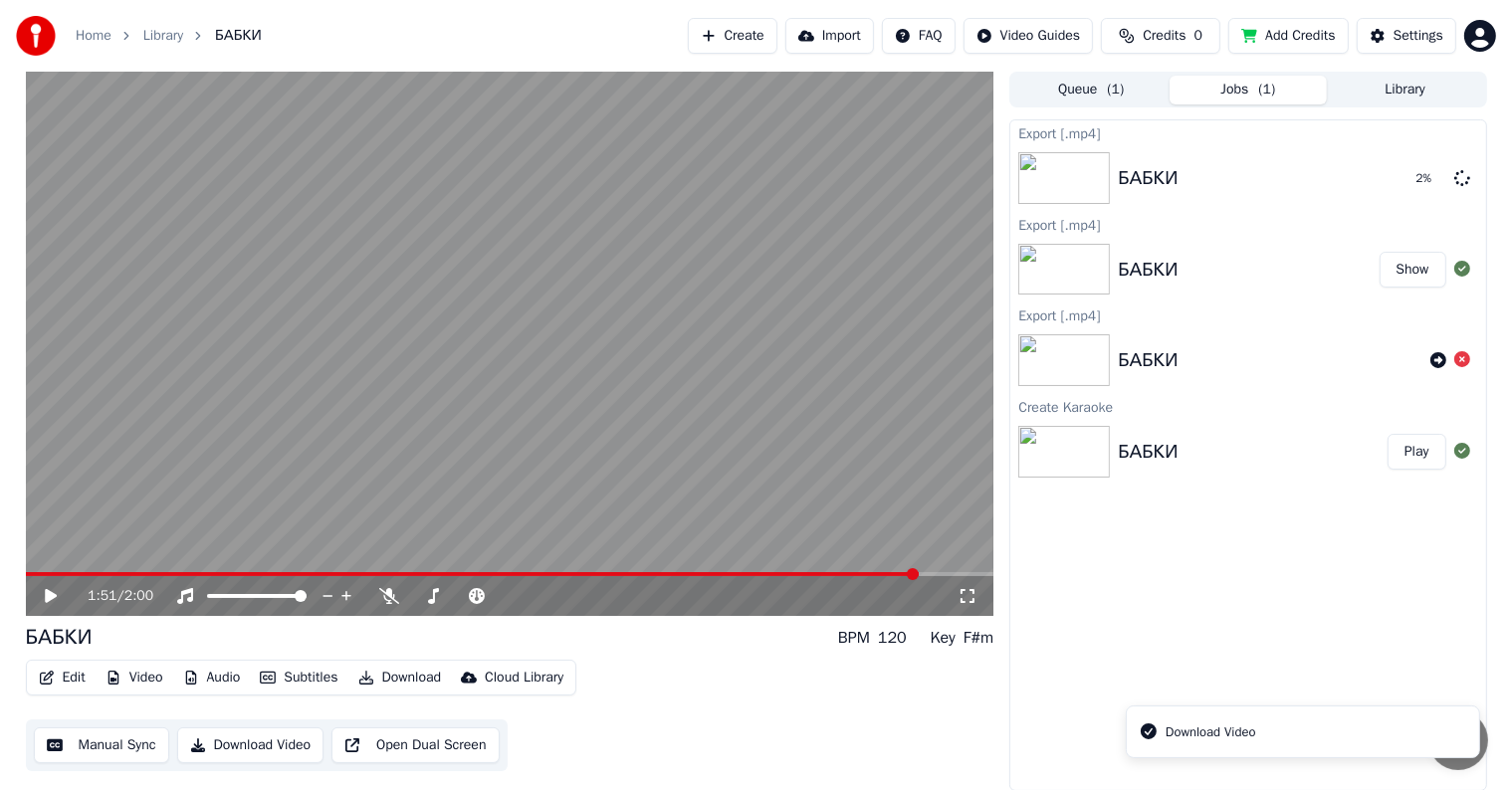 click 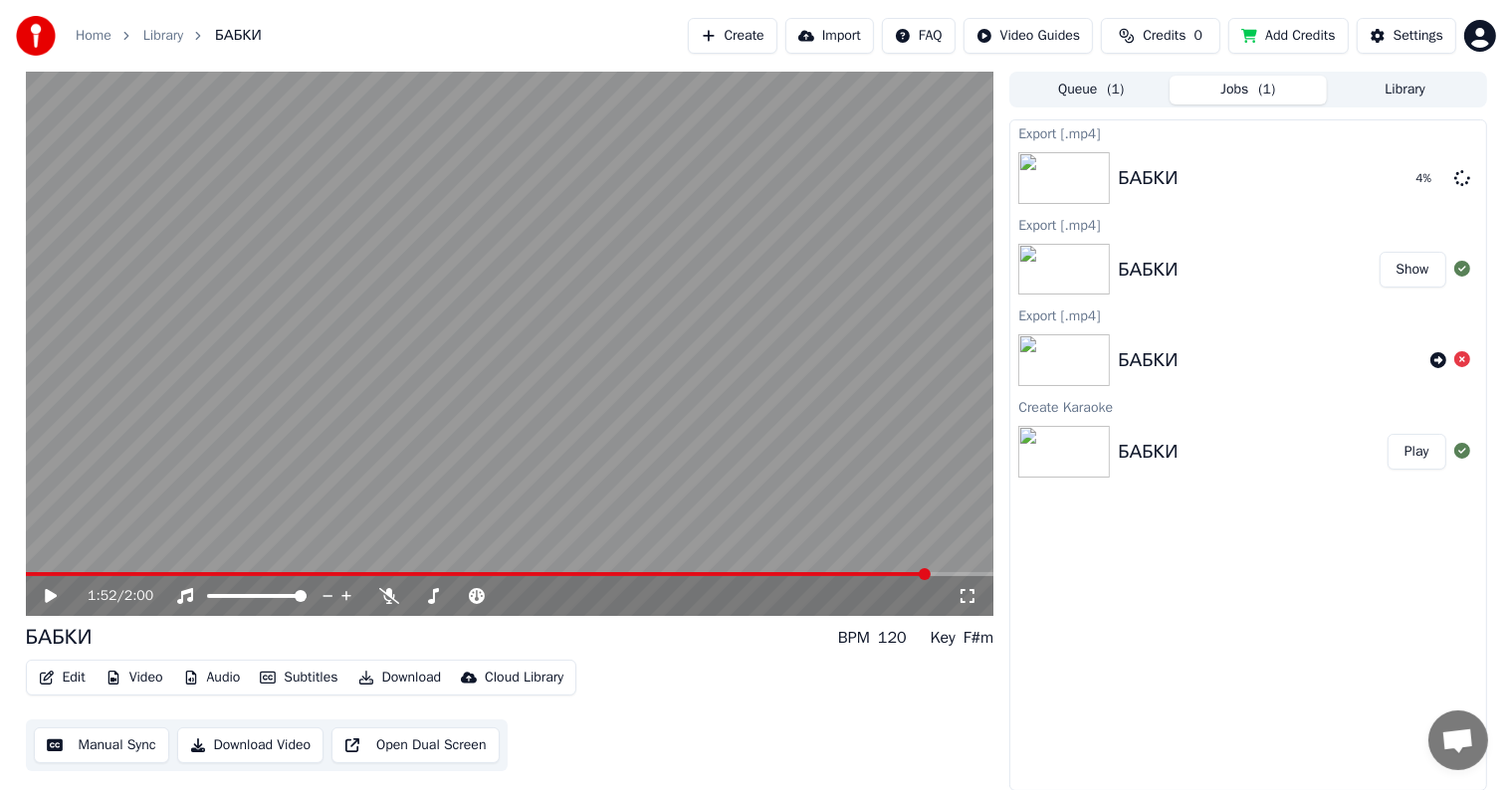 drag, startPoint x: 263, startPoint y: 570, endPoint x: 0, endPoint y: 603, distance: 265.0623 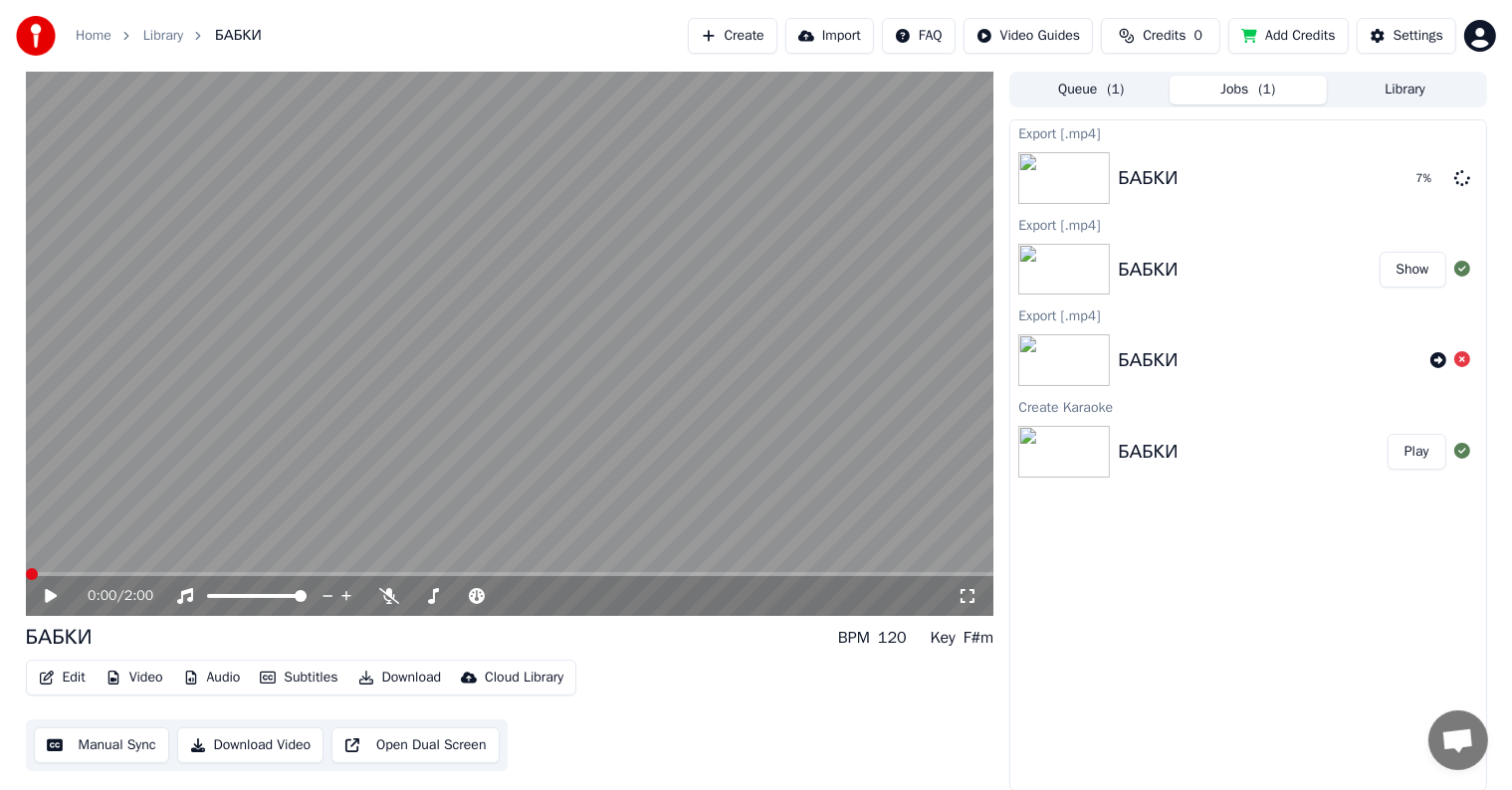 click at bounding box center (26, 574) 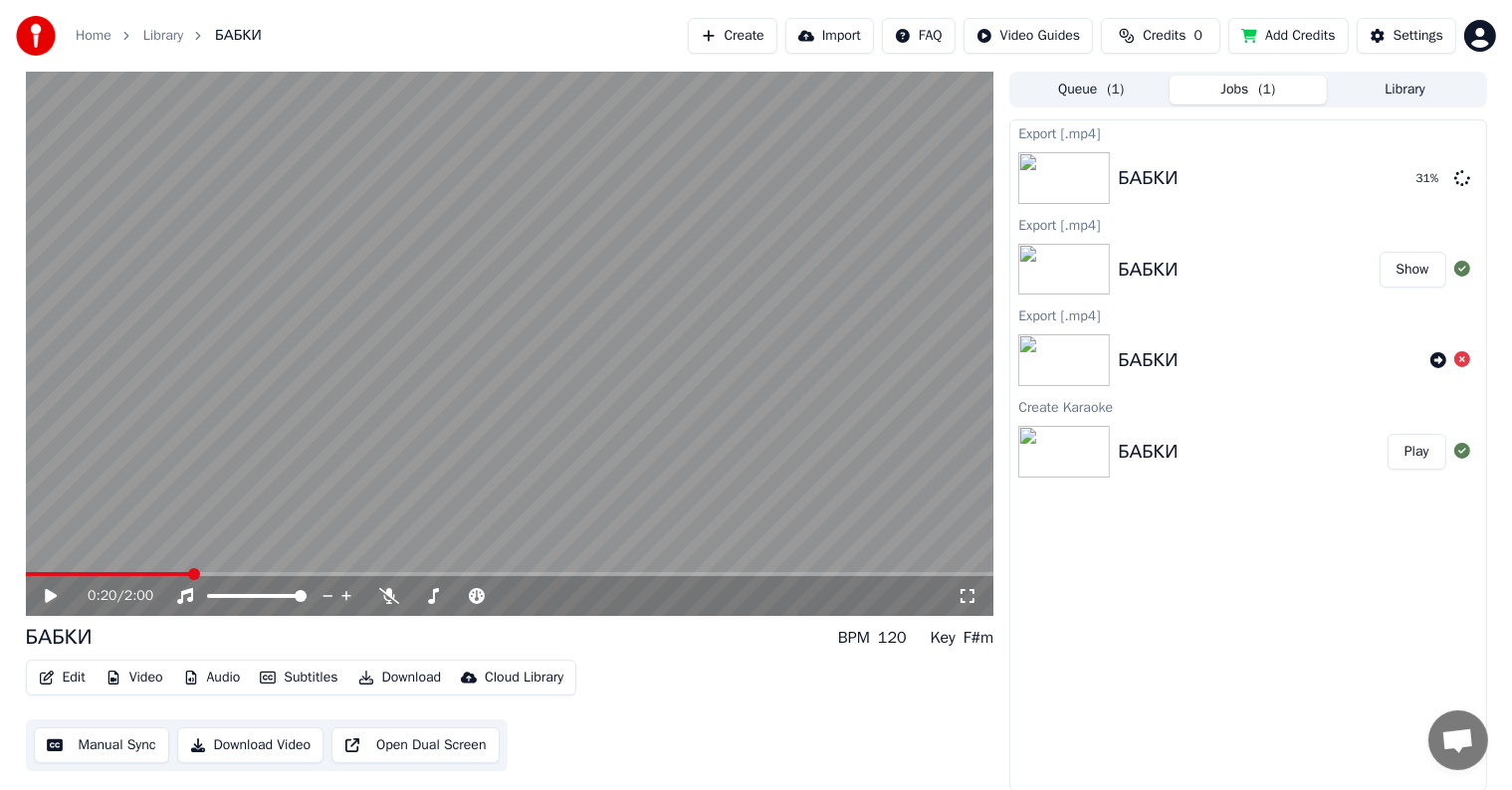 click on "Create" at bounding box center (733, 36) 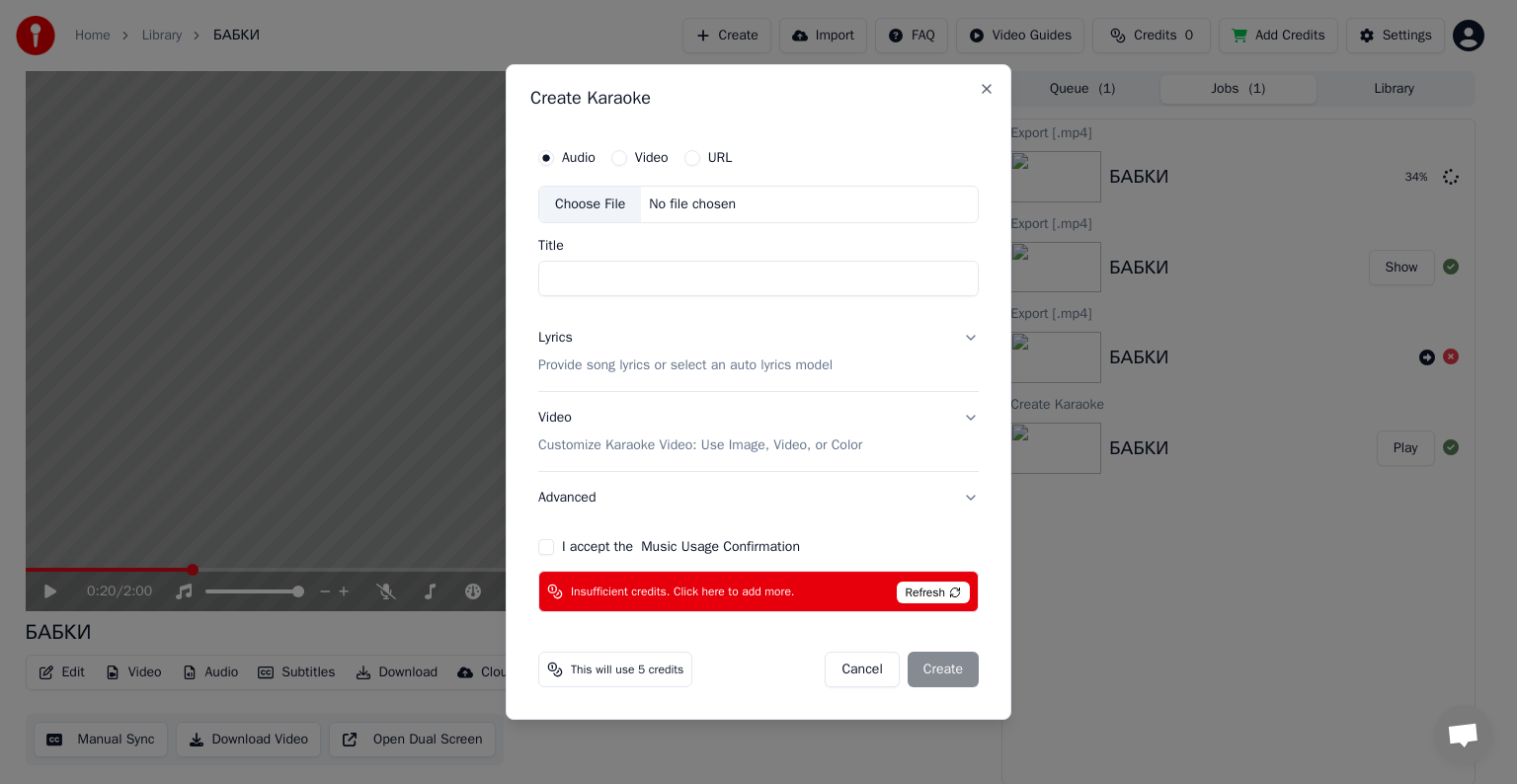 click on "Choose File" at bounding box center [590, 204] 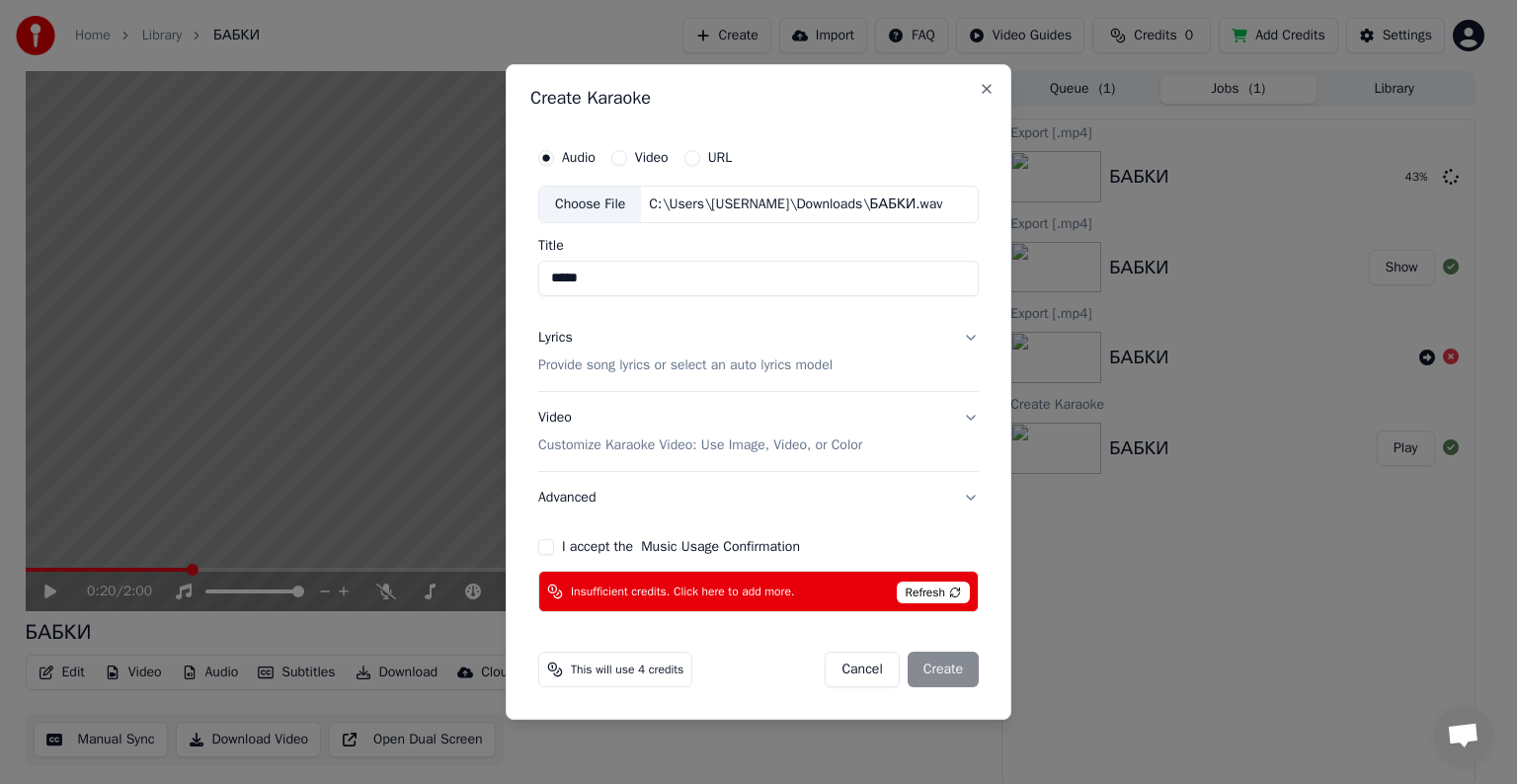 click on "*****" at bounding box center [758, 278] 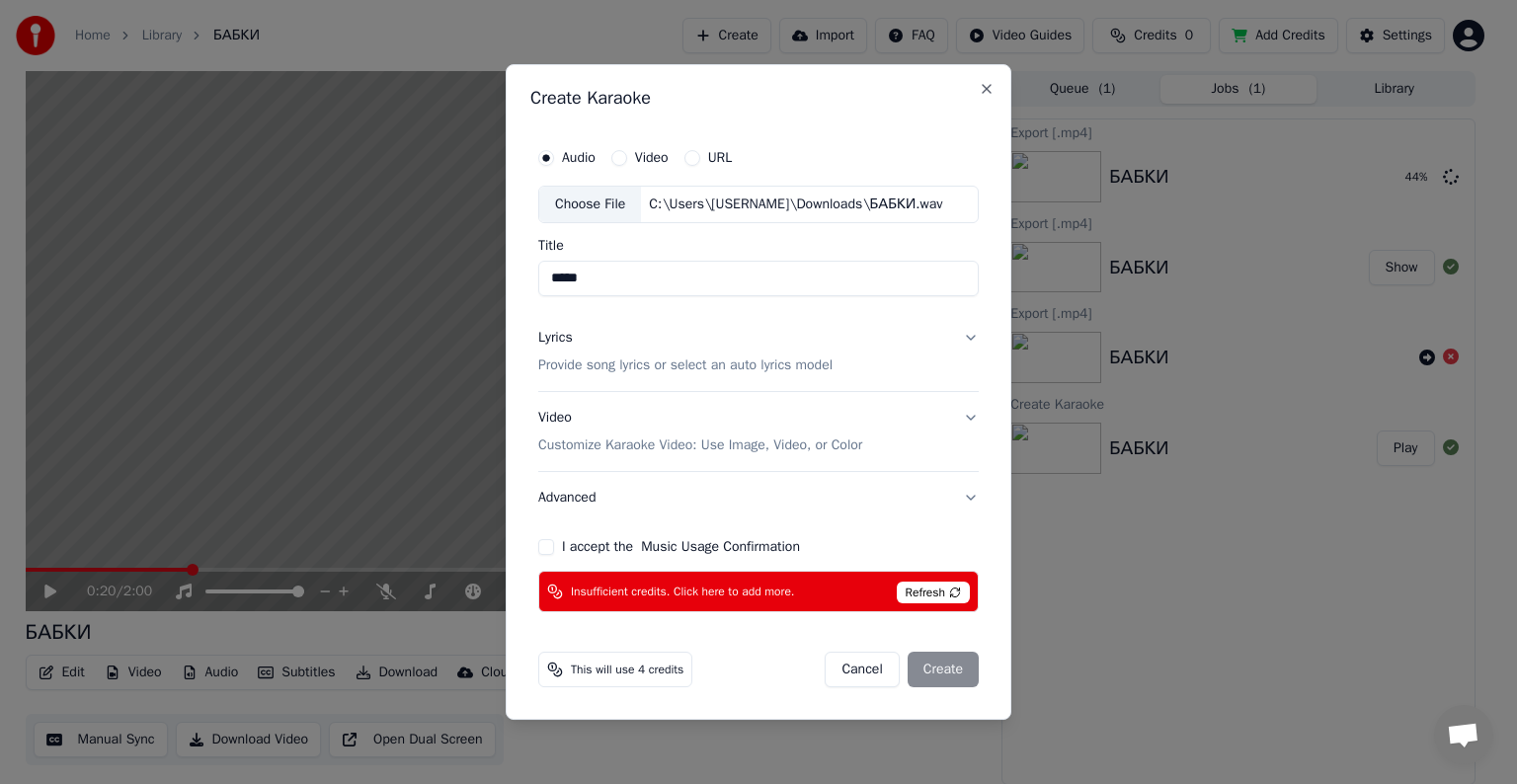 click on "*****" at bounding box center [758, 278] 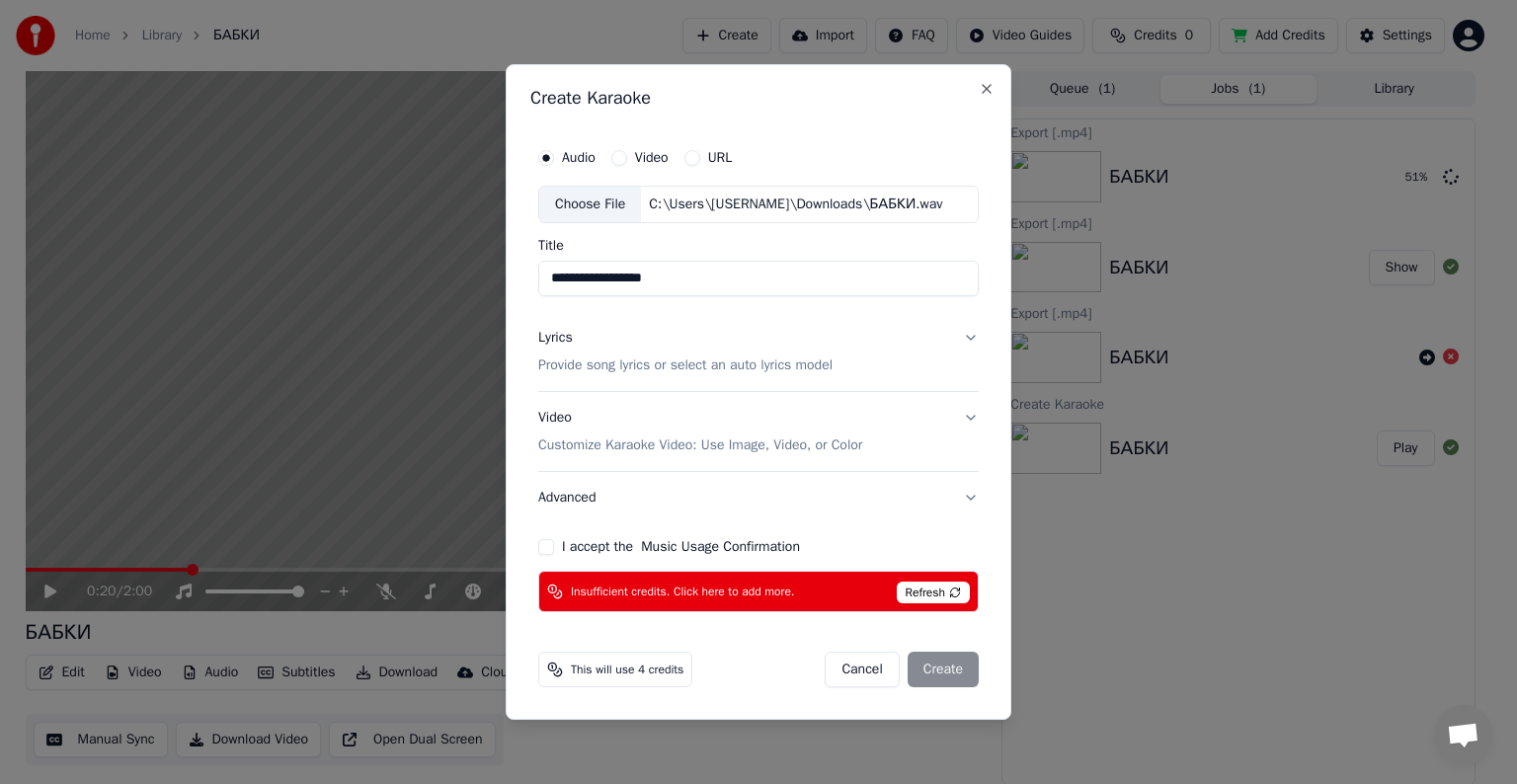 type on "**********" 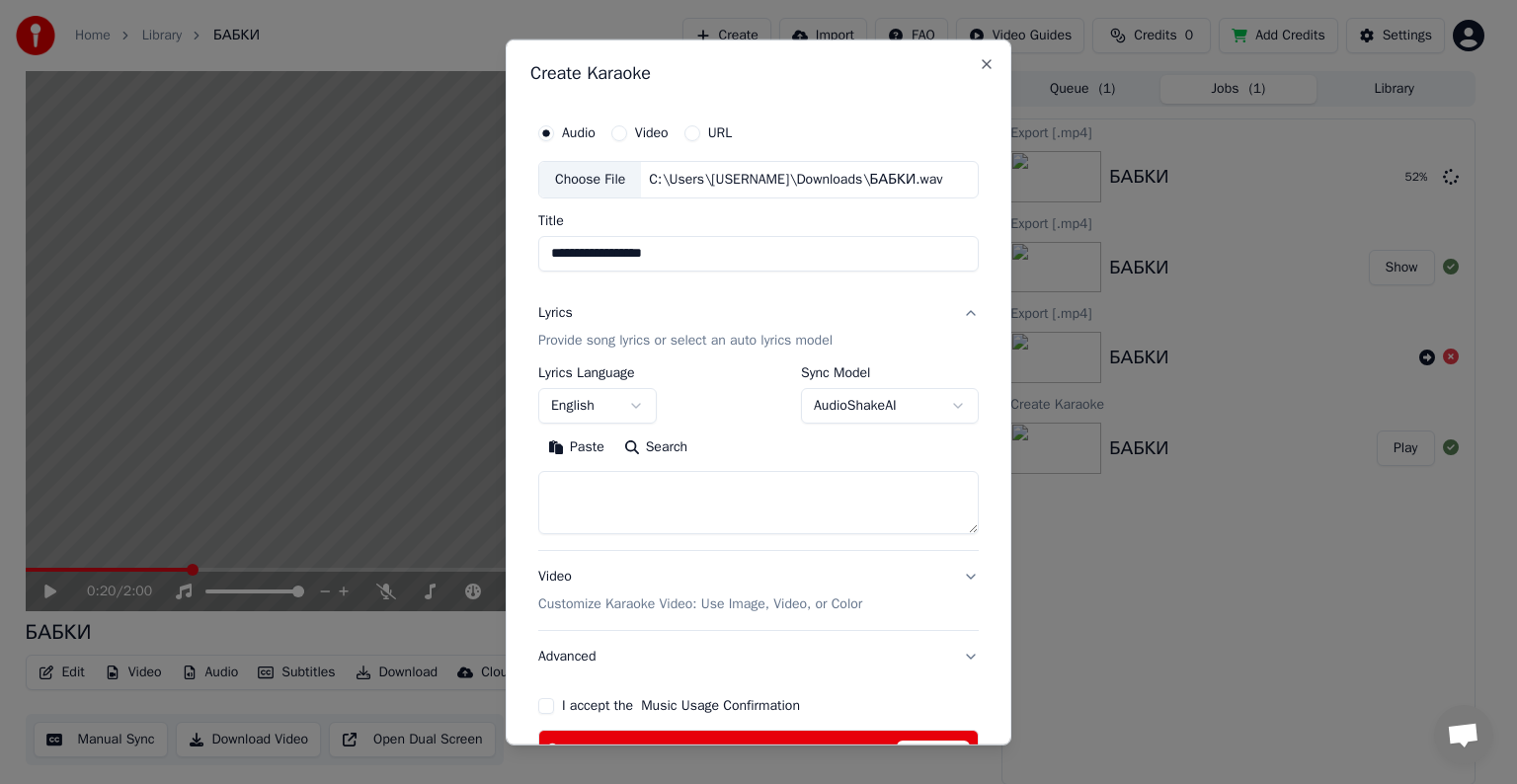 click at bounding box center [758, 503] 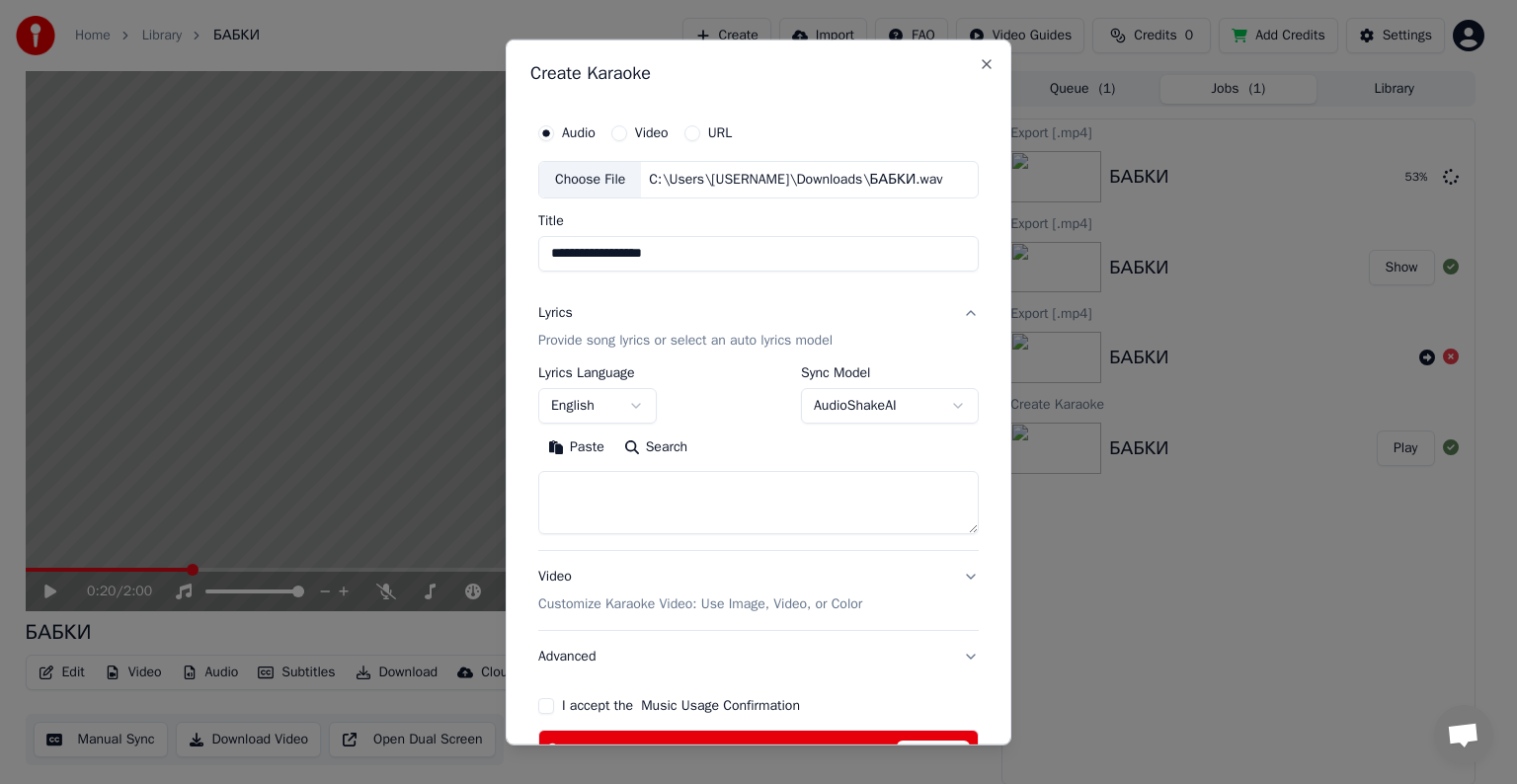 click on "Paste" at bounding box center (576, 447) 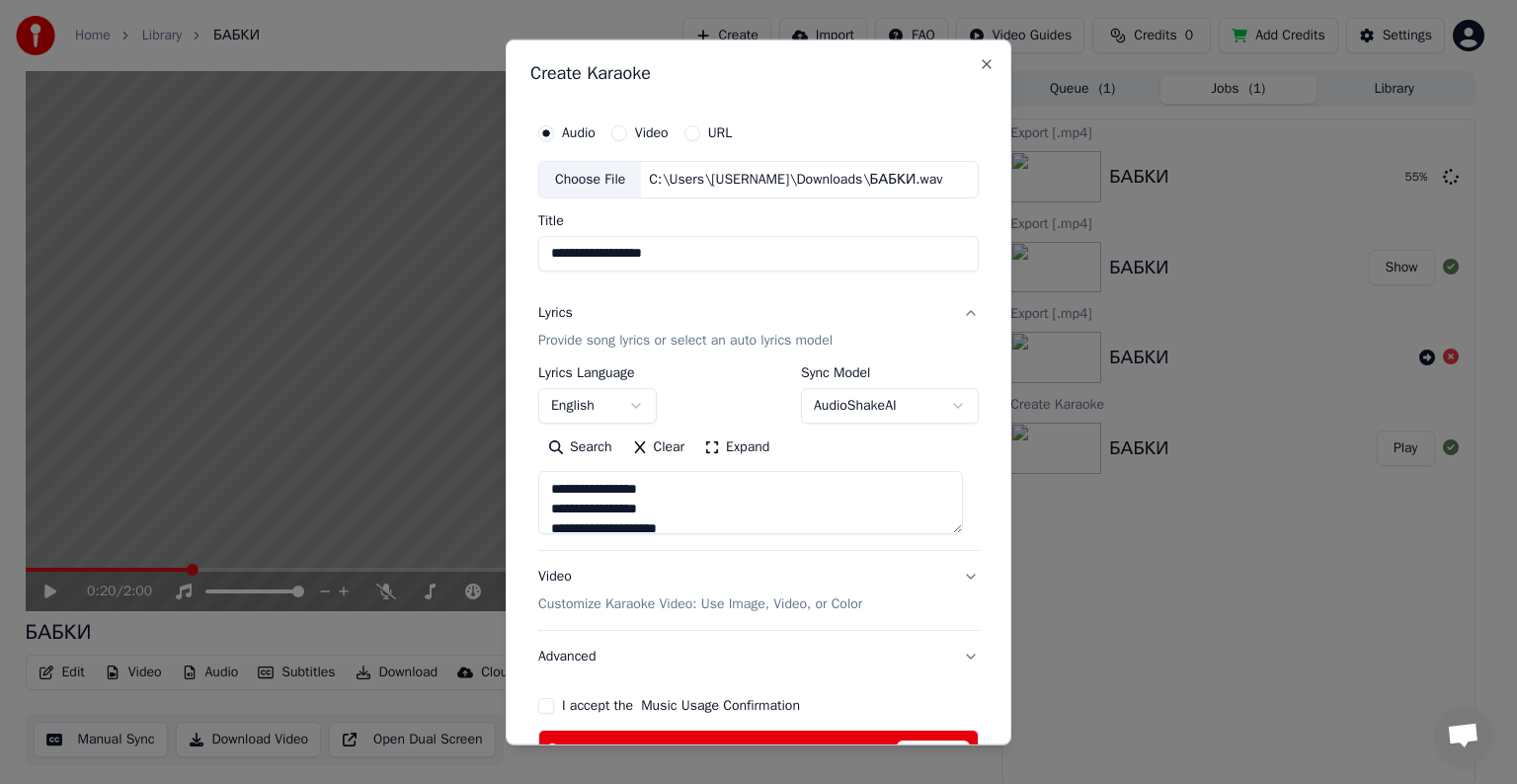 click on "English" at bounding box center (598, 406) 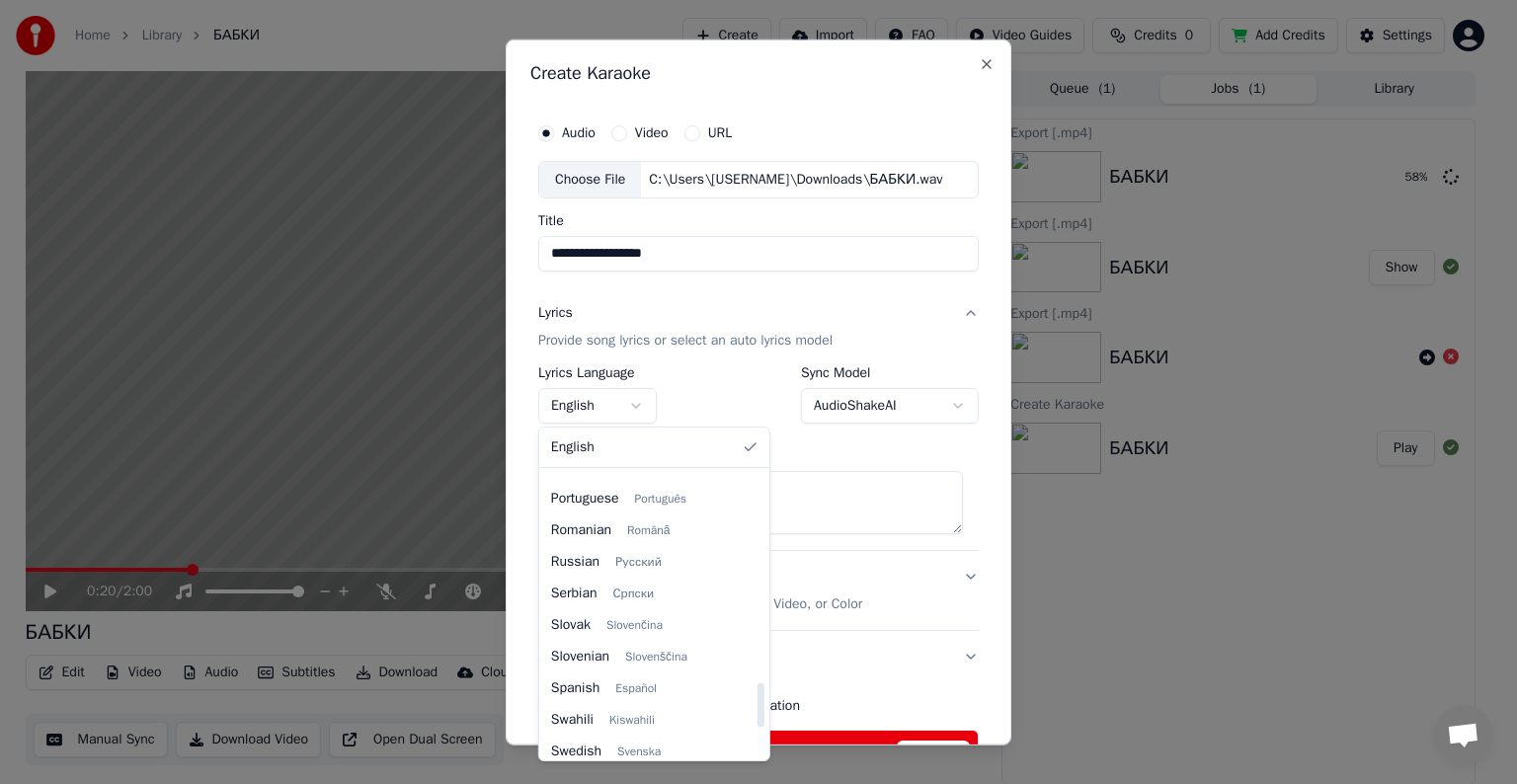 scroll, scrollTop: 1516, scrollLeft: 0, axis: vertical 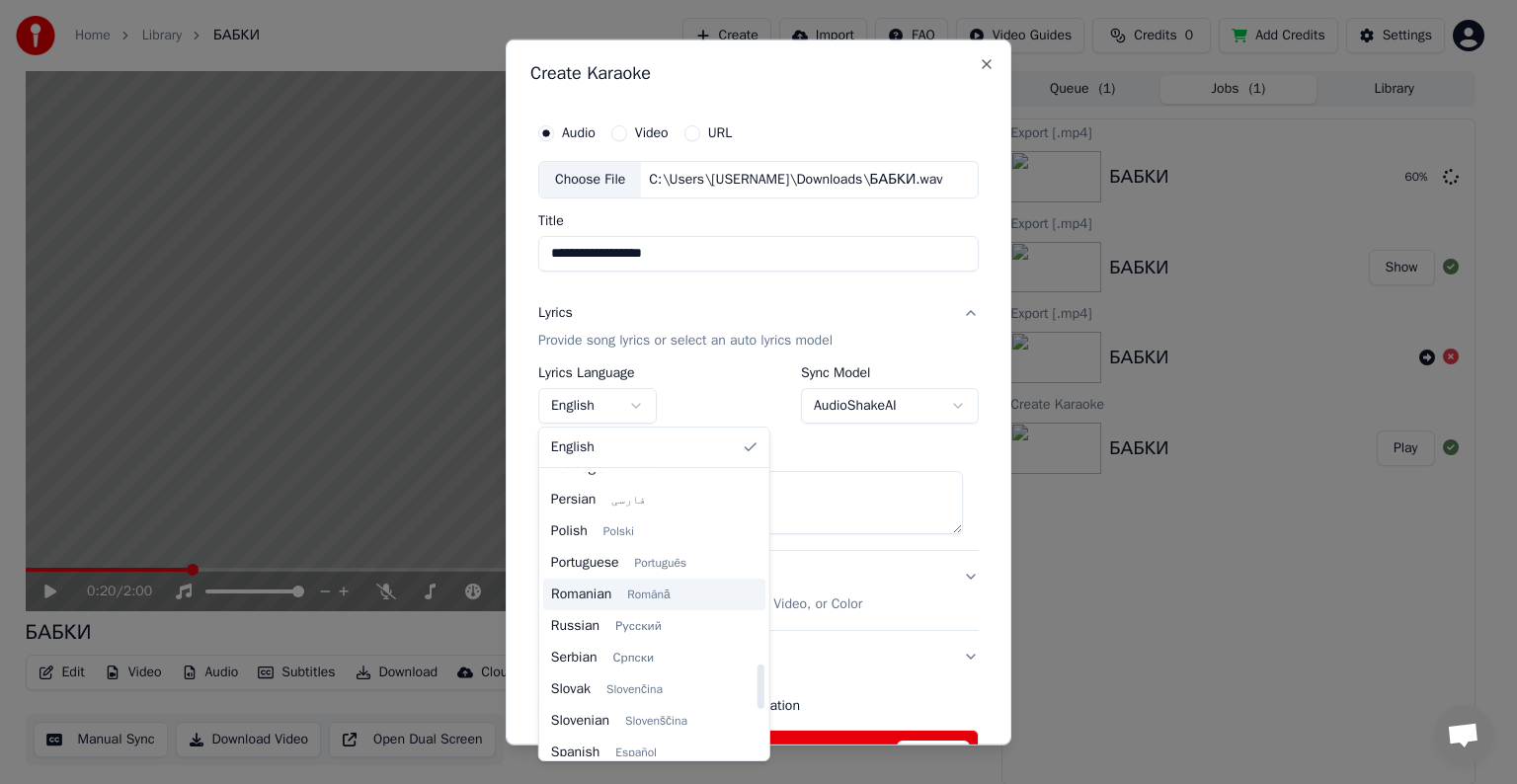 type on "**********" 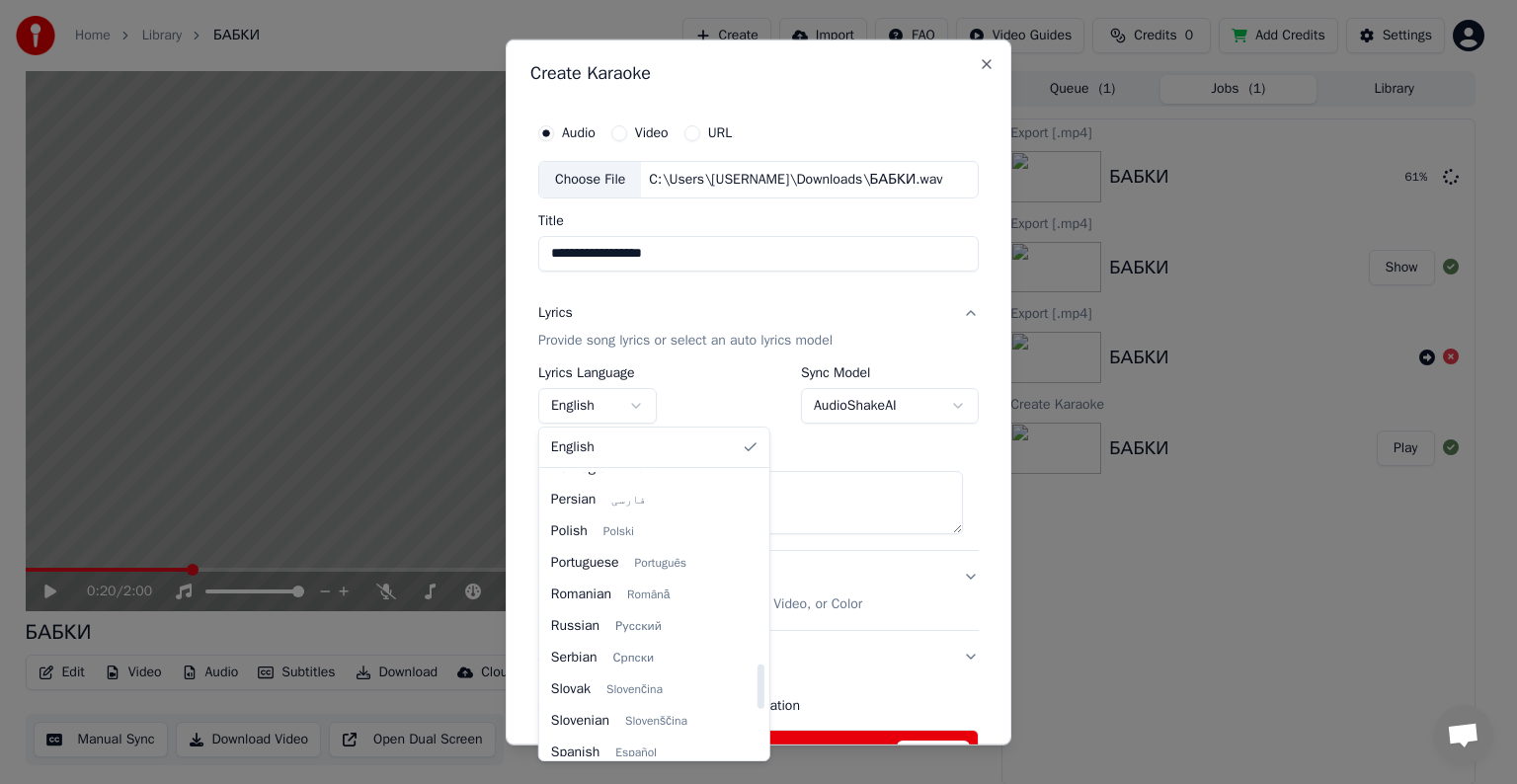 select on "**" 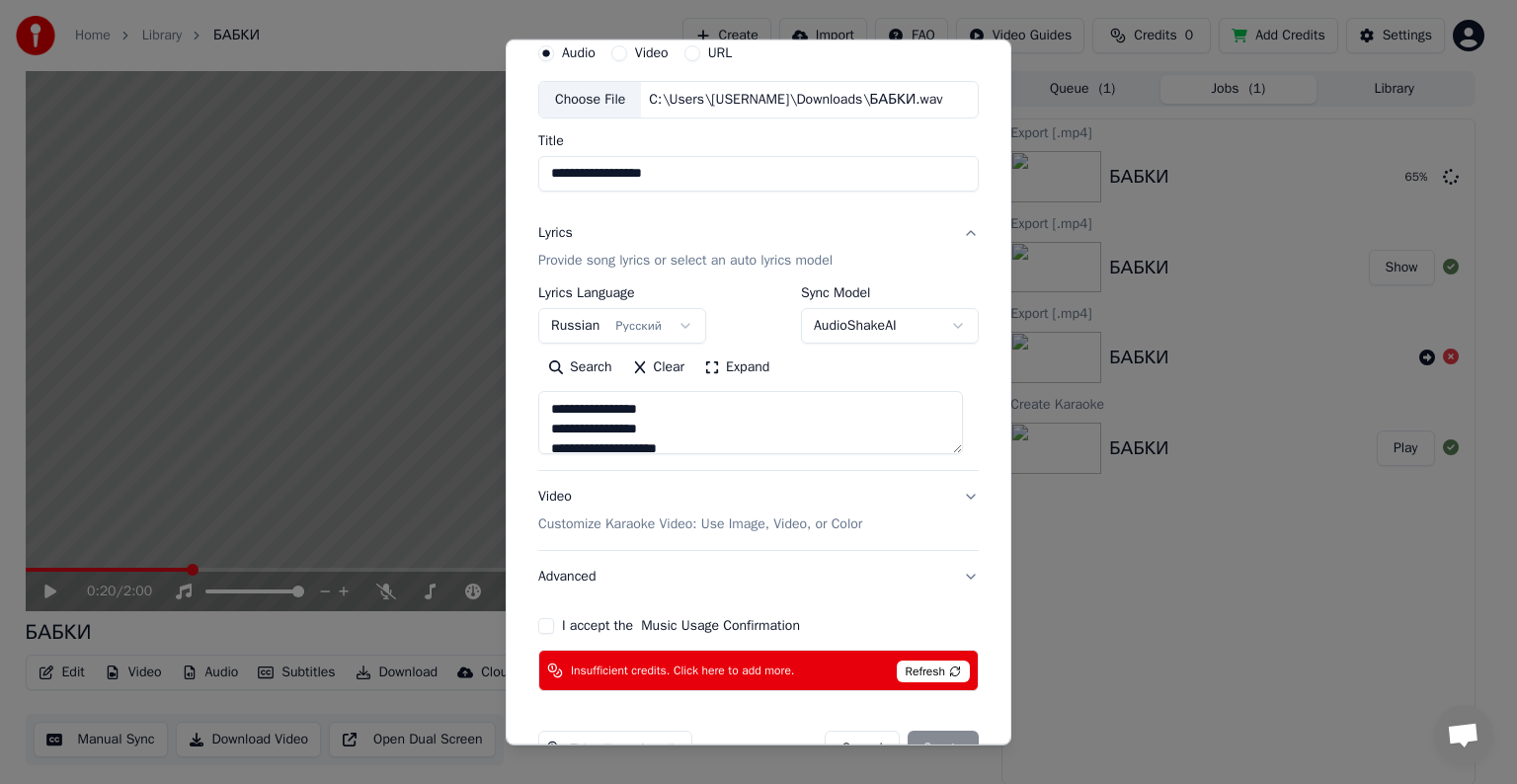 scroll, scrollTop: 132, scrollLeft: 0, axis: vertical 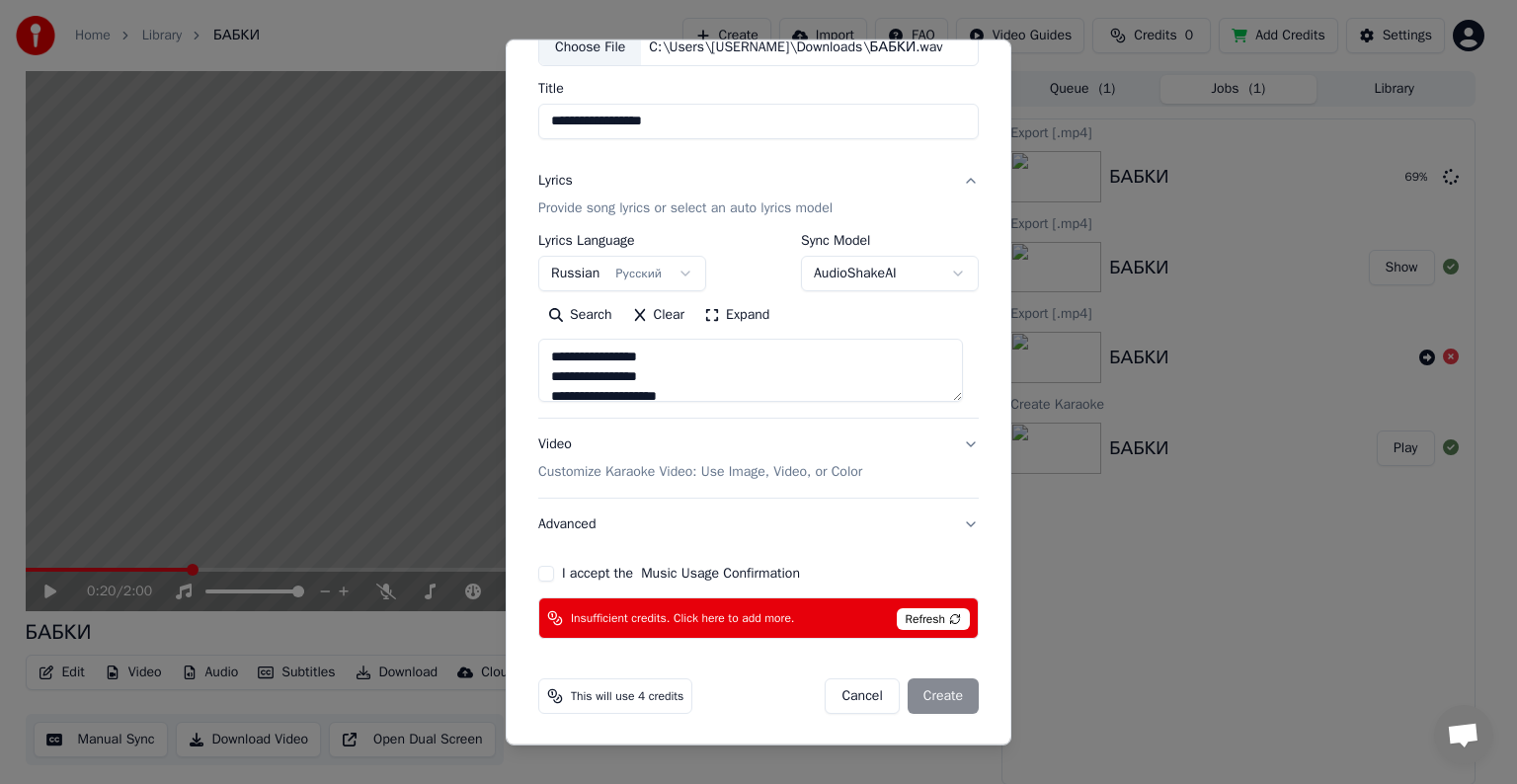 click on "Video Customize Karaoke Video: Use Image, Video, or Color" at bounding box center (758, 458) 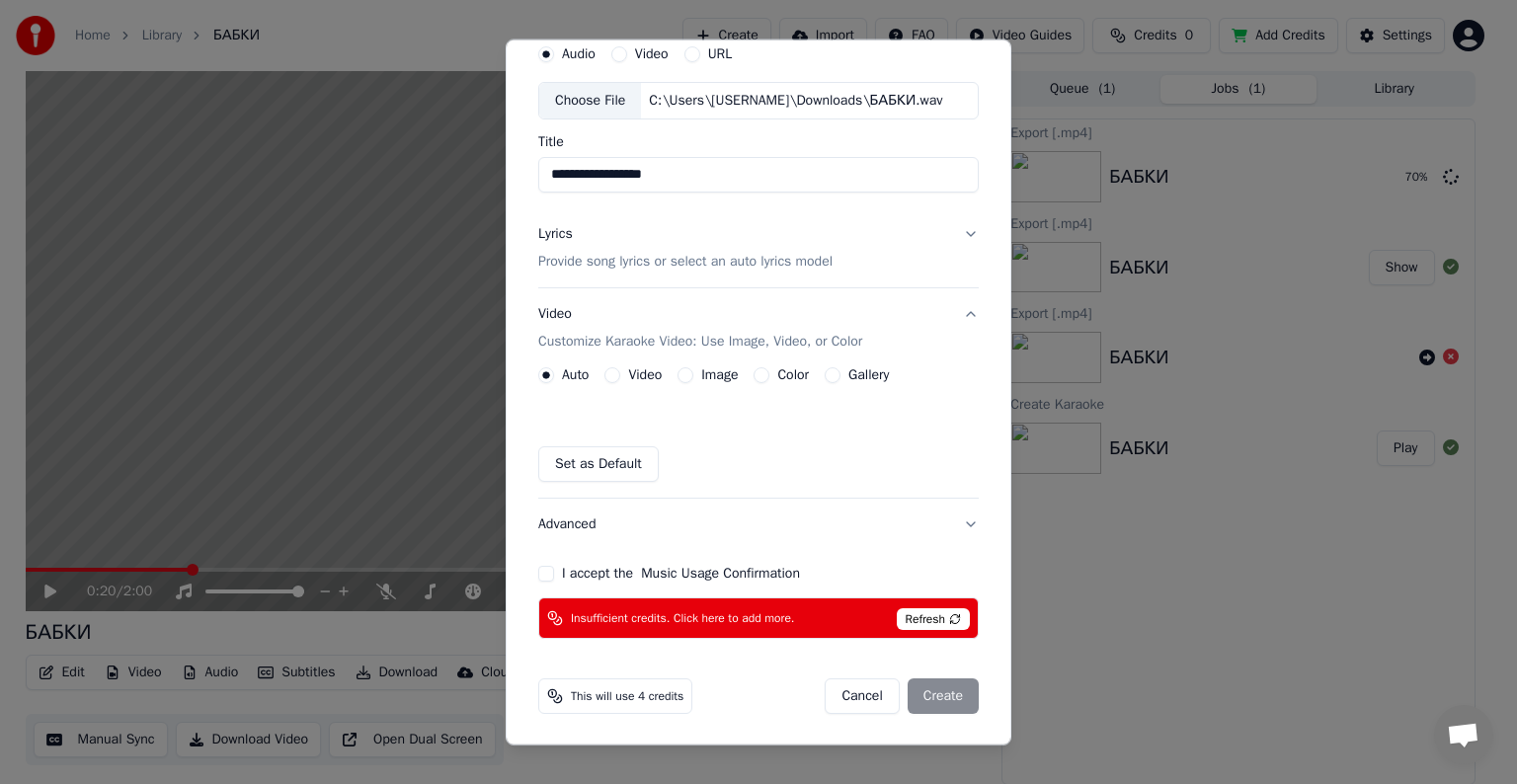 scroll, scrollTop: 79, scrollLeft: 0, axis: vertical 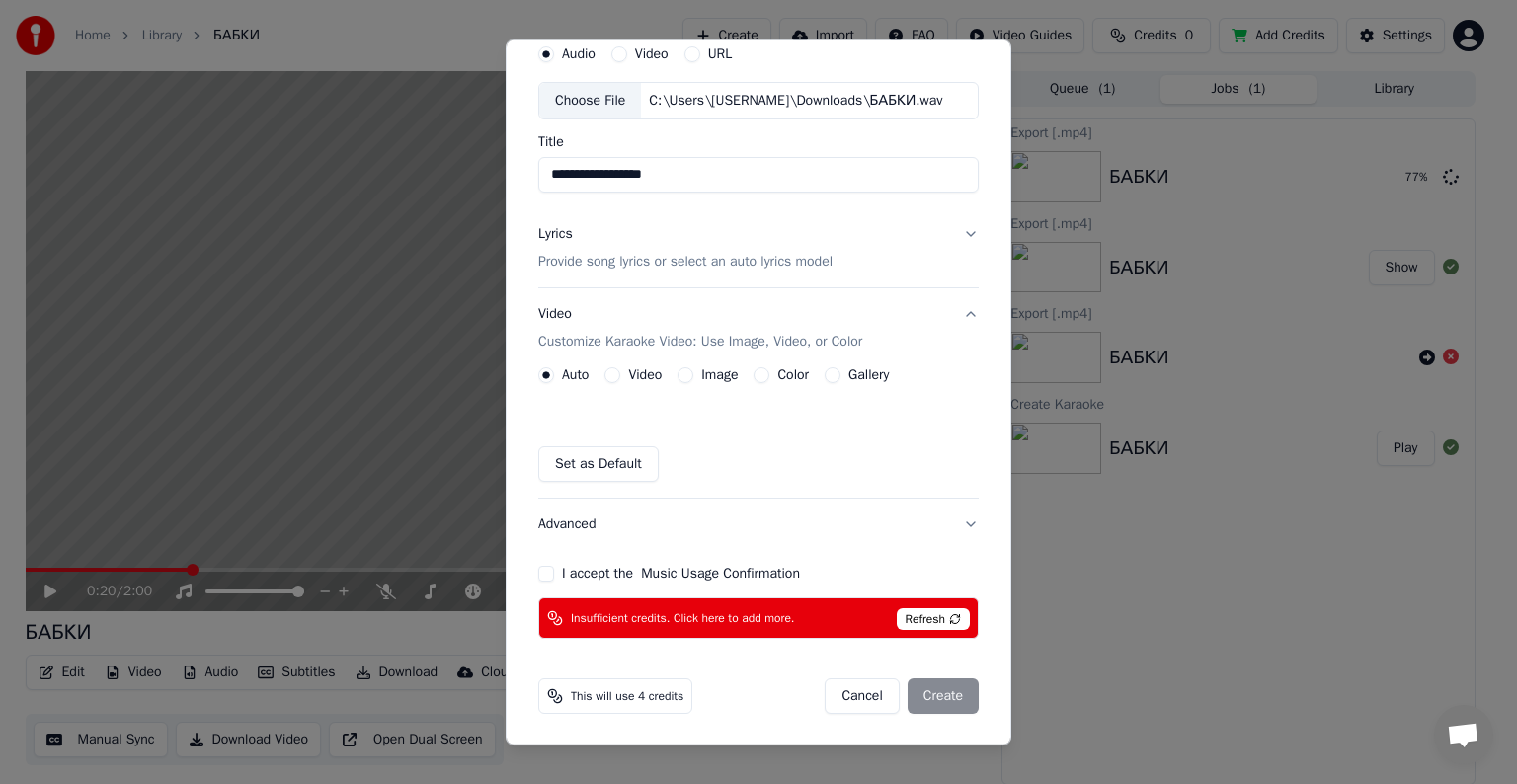 click on "Image" at bounding box center [707, 375] 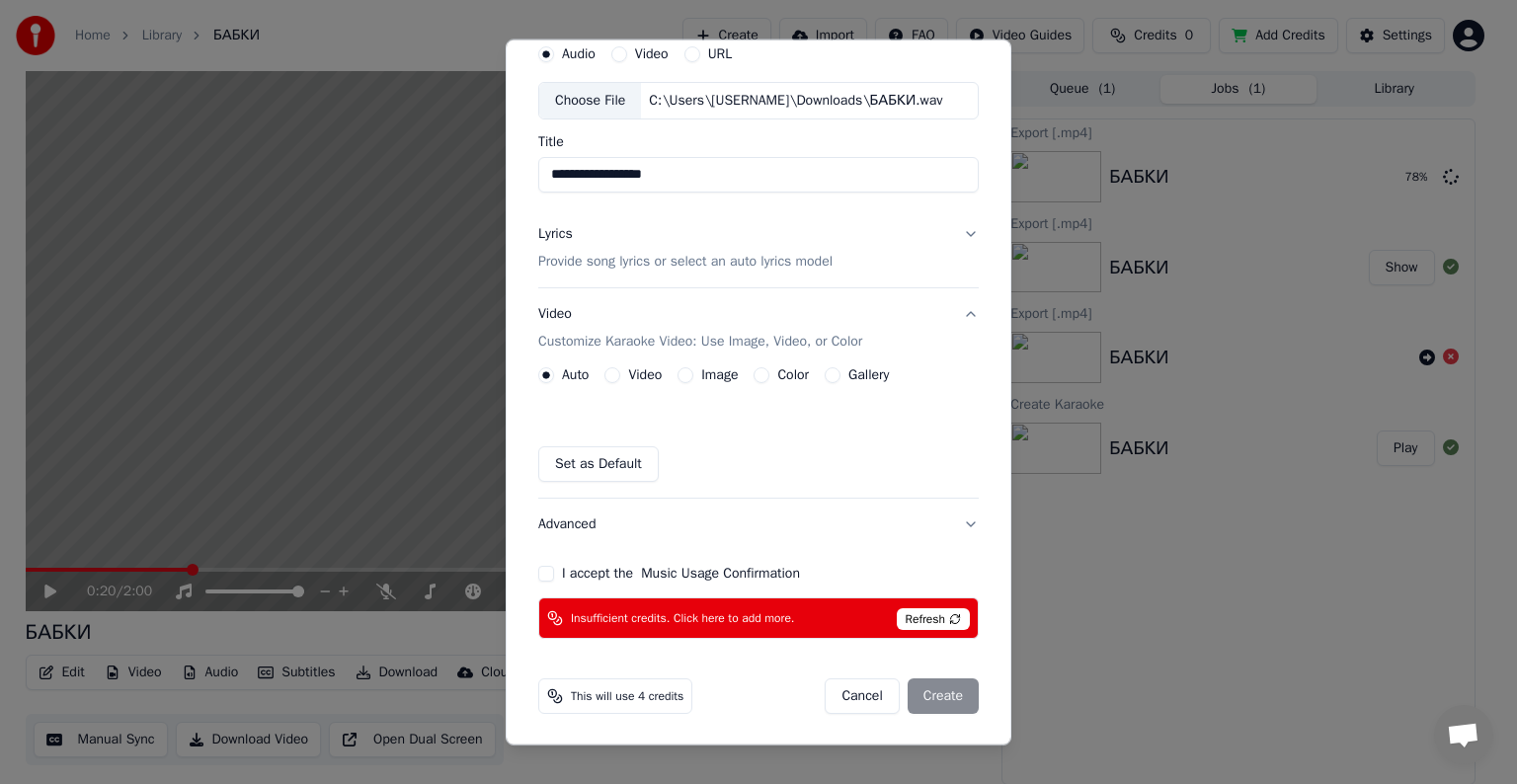 click on "Image" at bounding box center [707, 375] 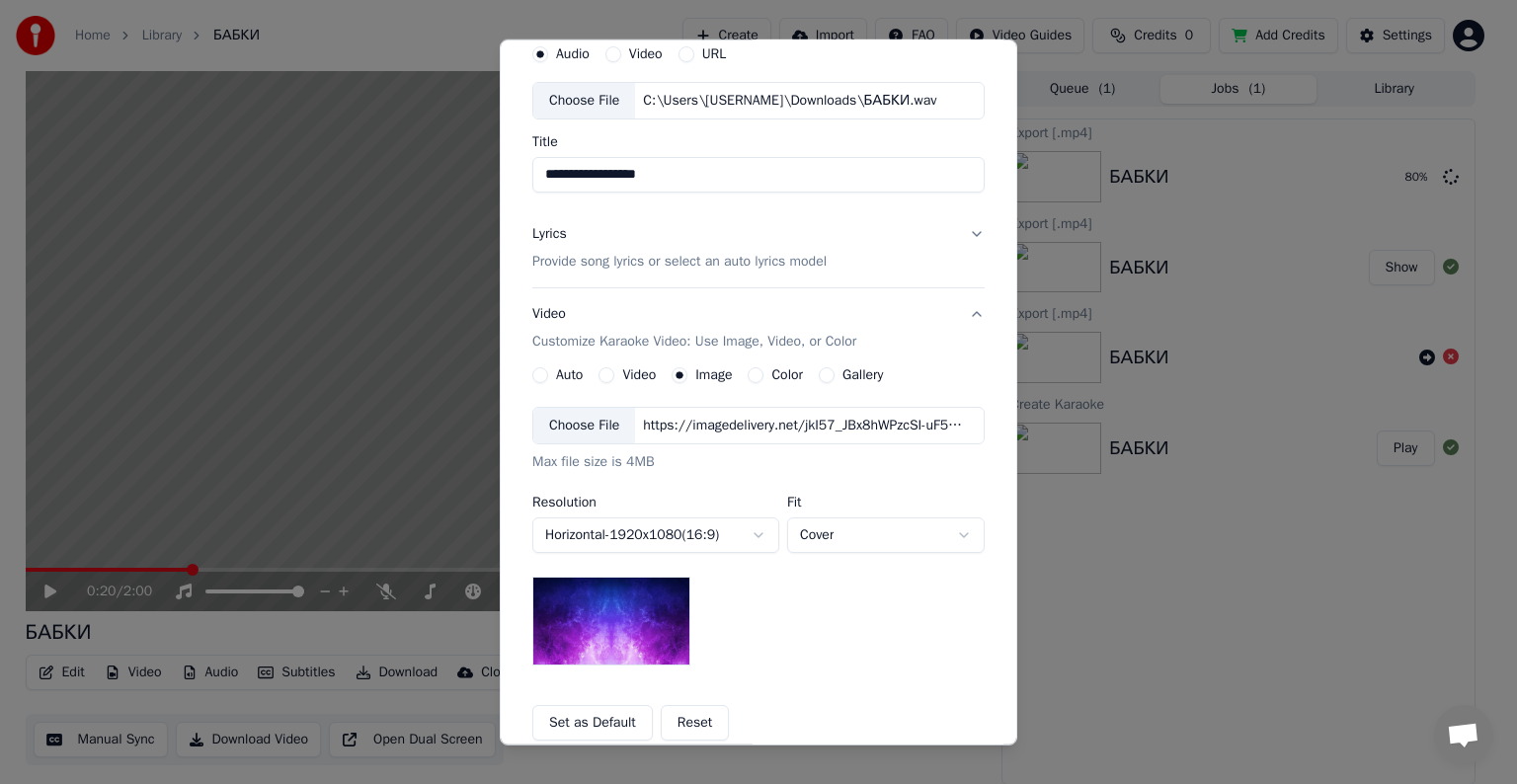 click on "Choose File" at bounding box center (584, 426) 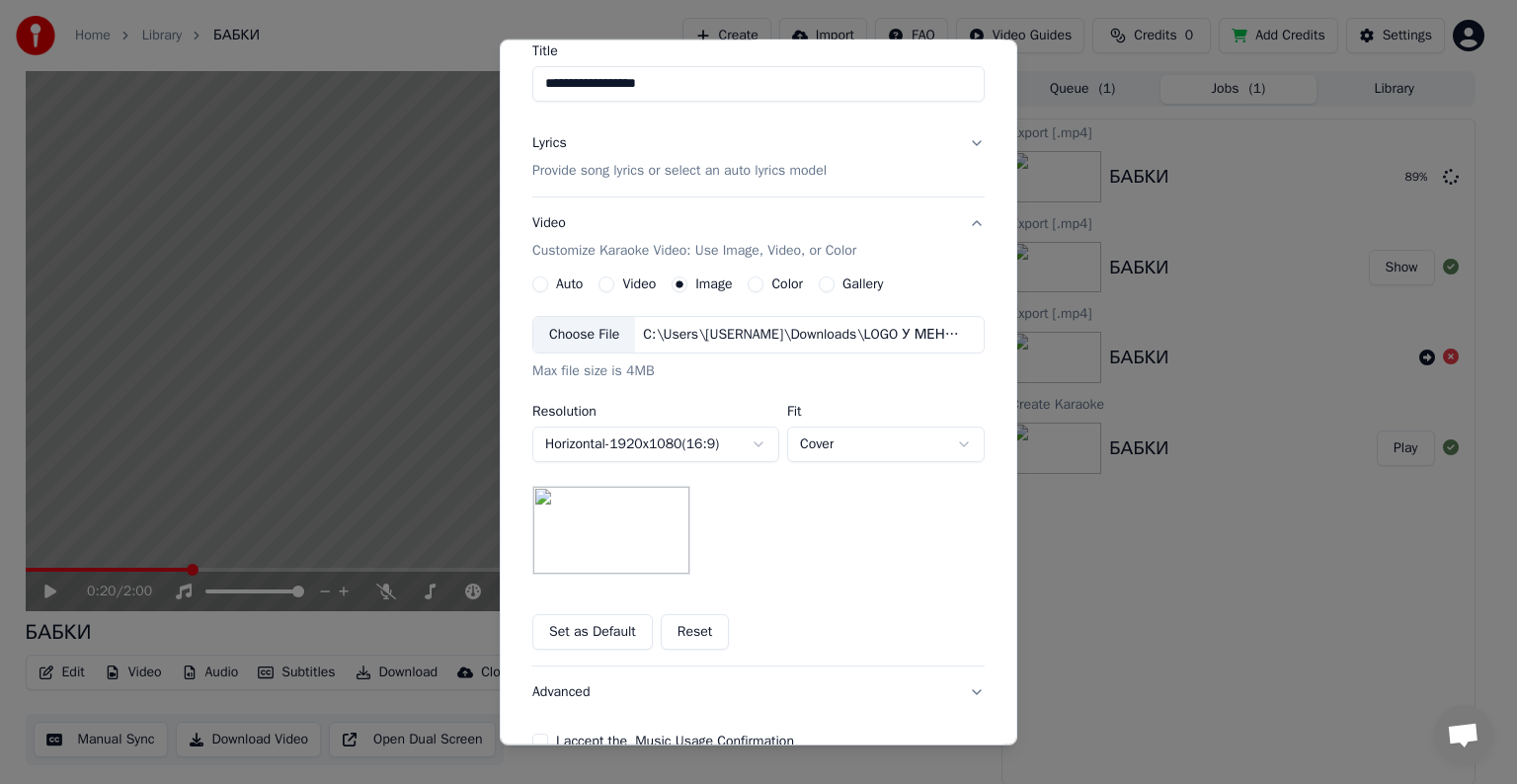 scroll, scrollTop: 276, scrollLeft: 0, axis: vertical 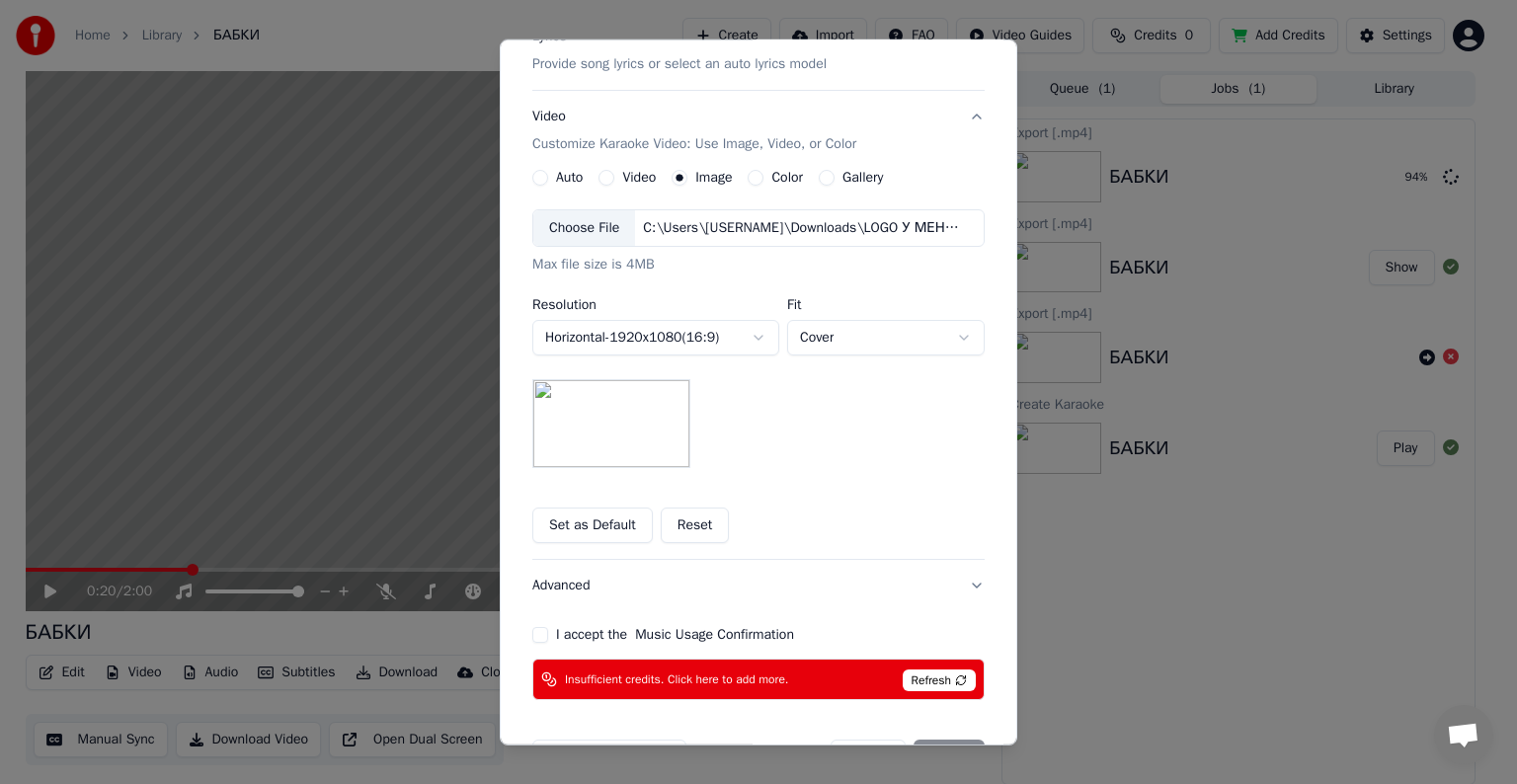 click on "I accept the   Music Usage Confirmation" at bounding box center (540, 635) 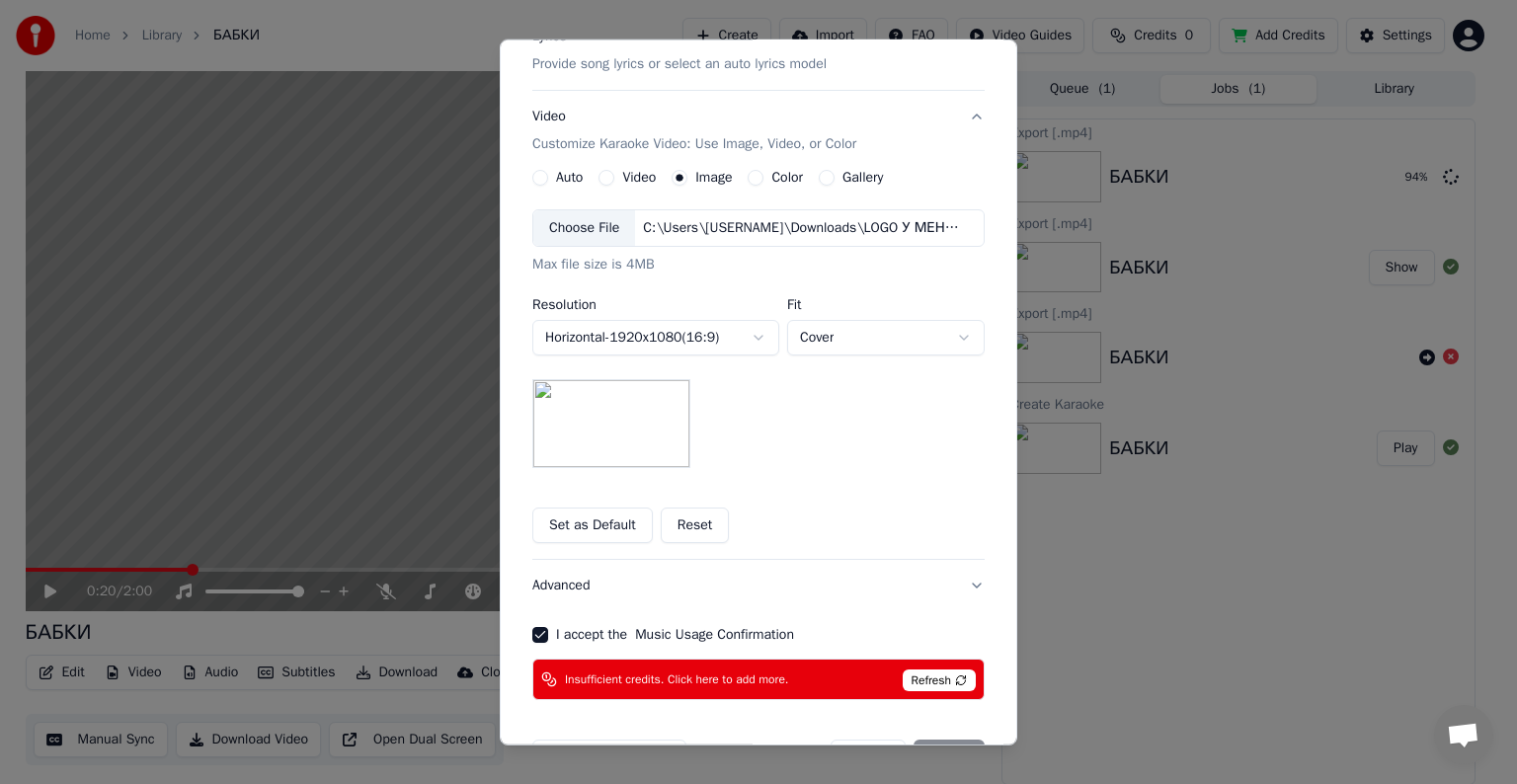 scroll, scrollTop: 337, scrollLeft: 0, axis: vertical 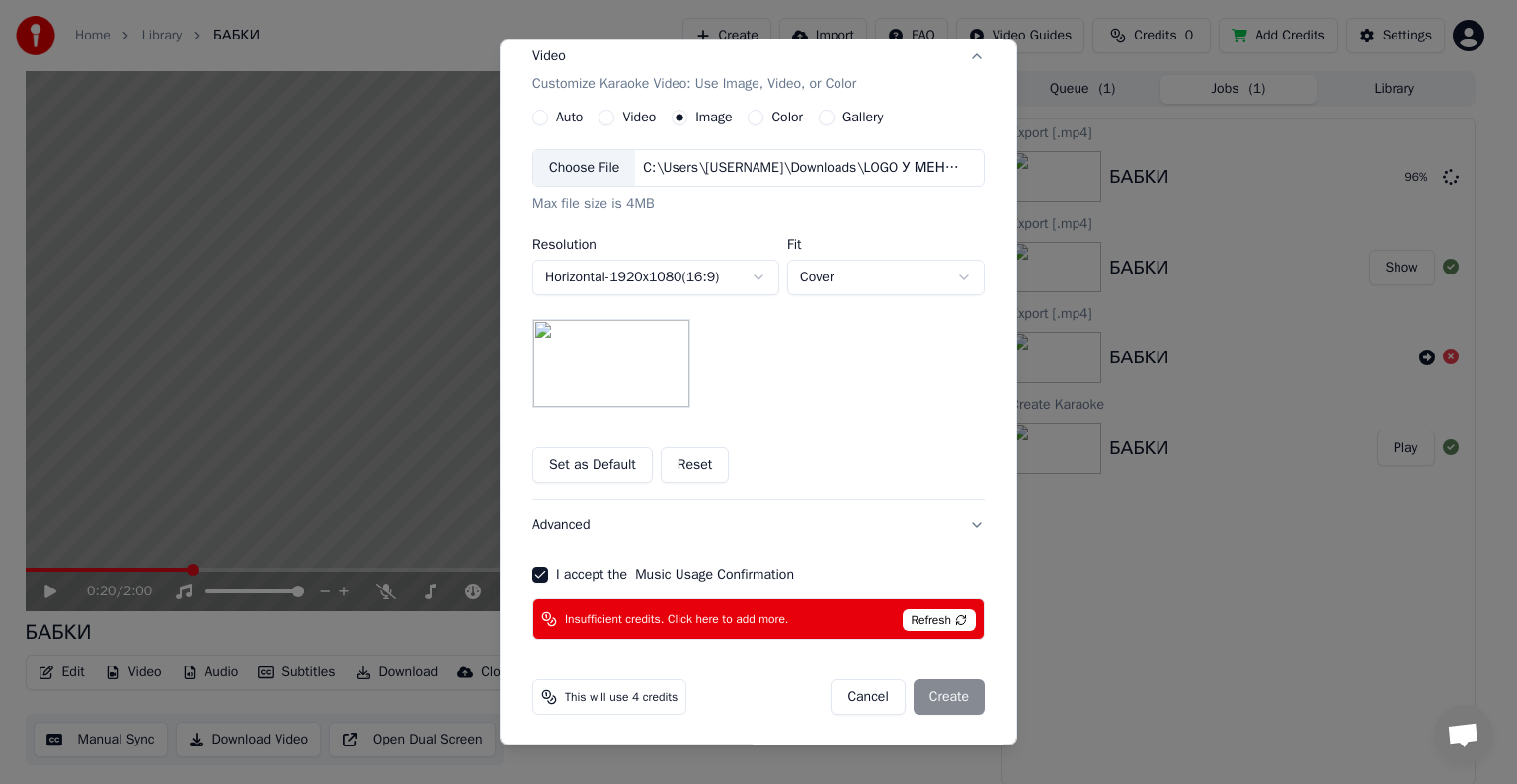 click on "Cancel Create" at bounding box center (908, 697) 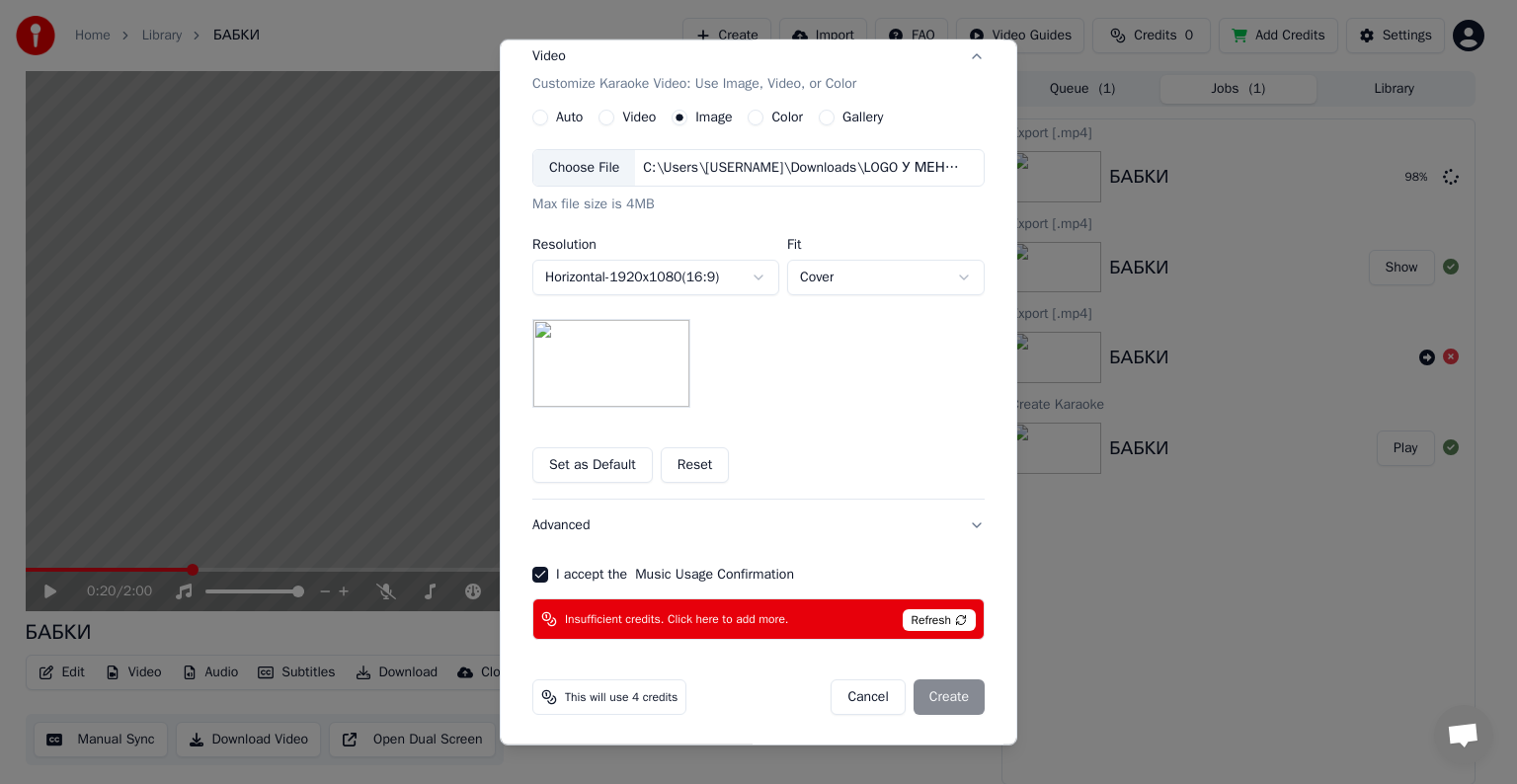 click on "Cancel Create" at bounding box center (908, 697) 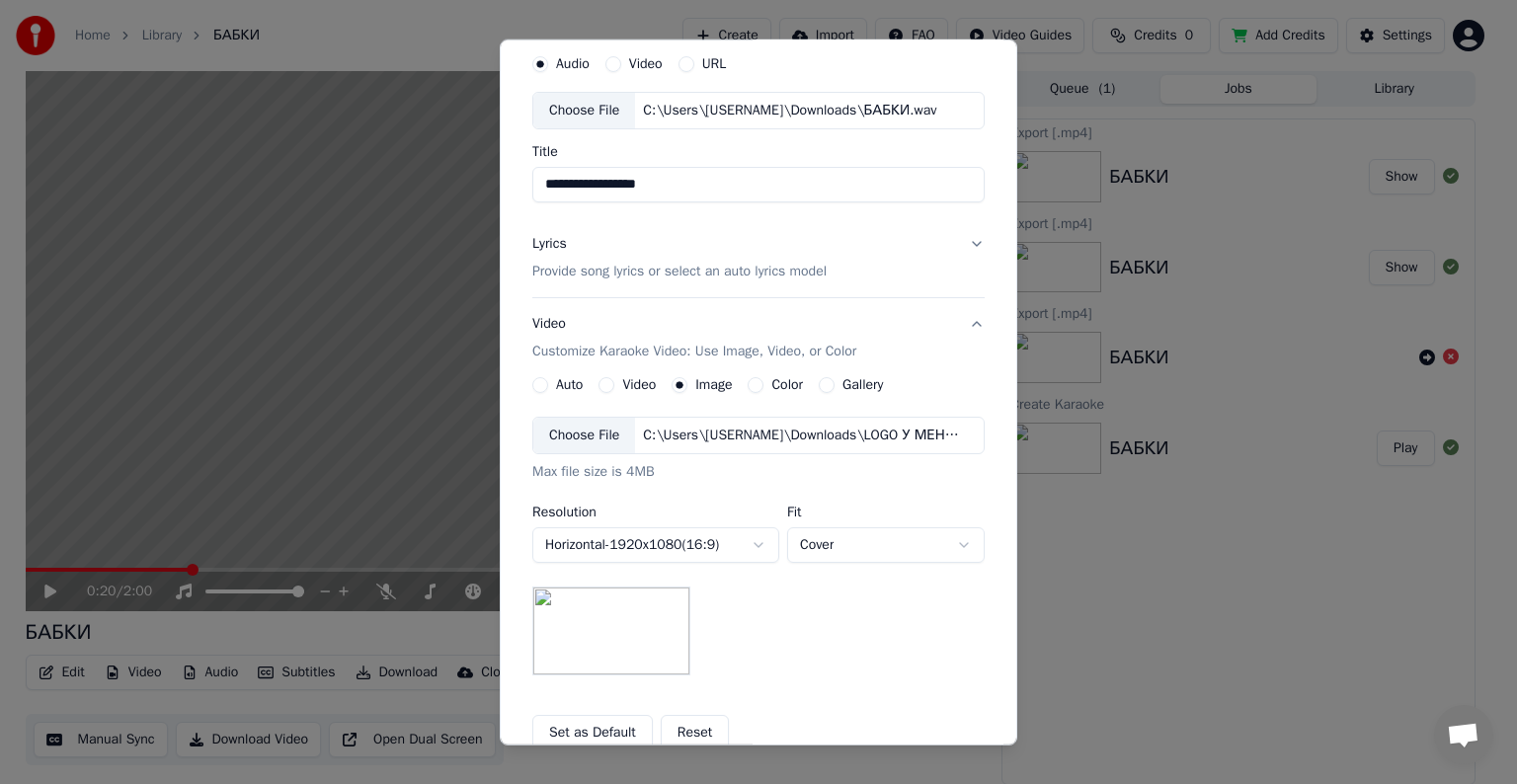 scroll, scrollTop: 99, scrollLeft: 0, axis: vertical 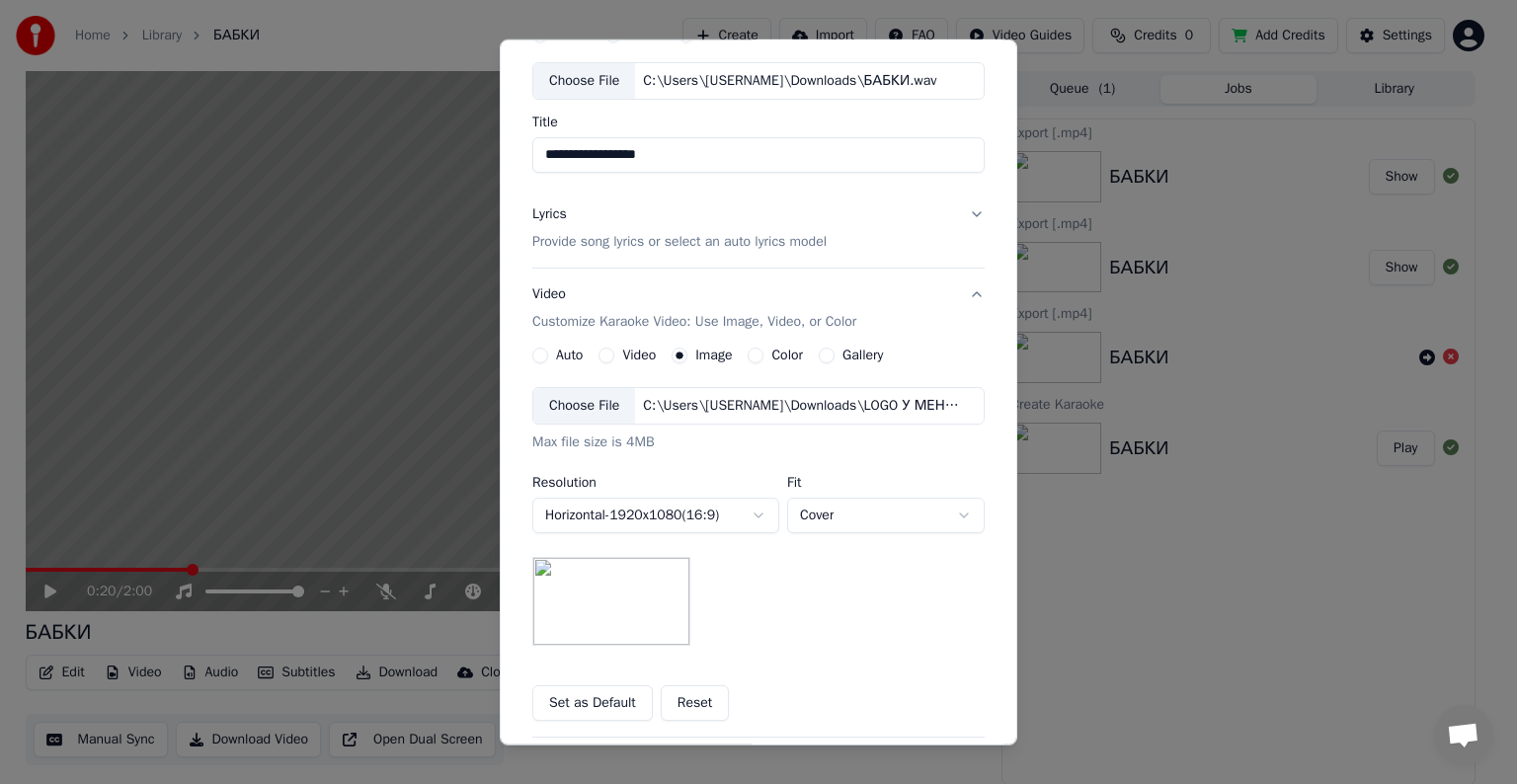 click on "Choose File" at bounding box center (584, 406) 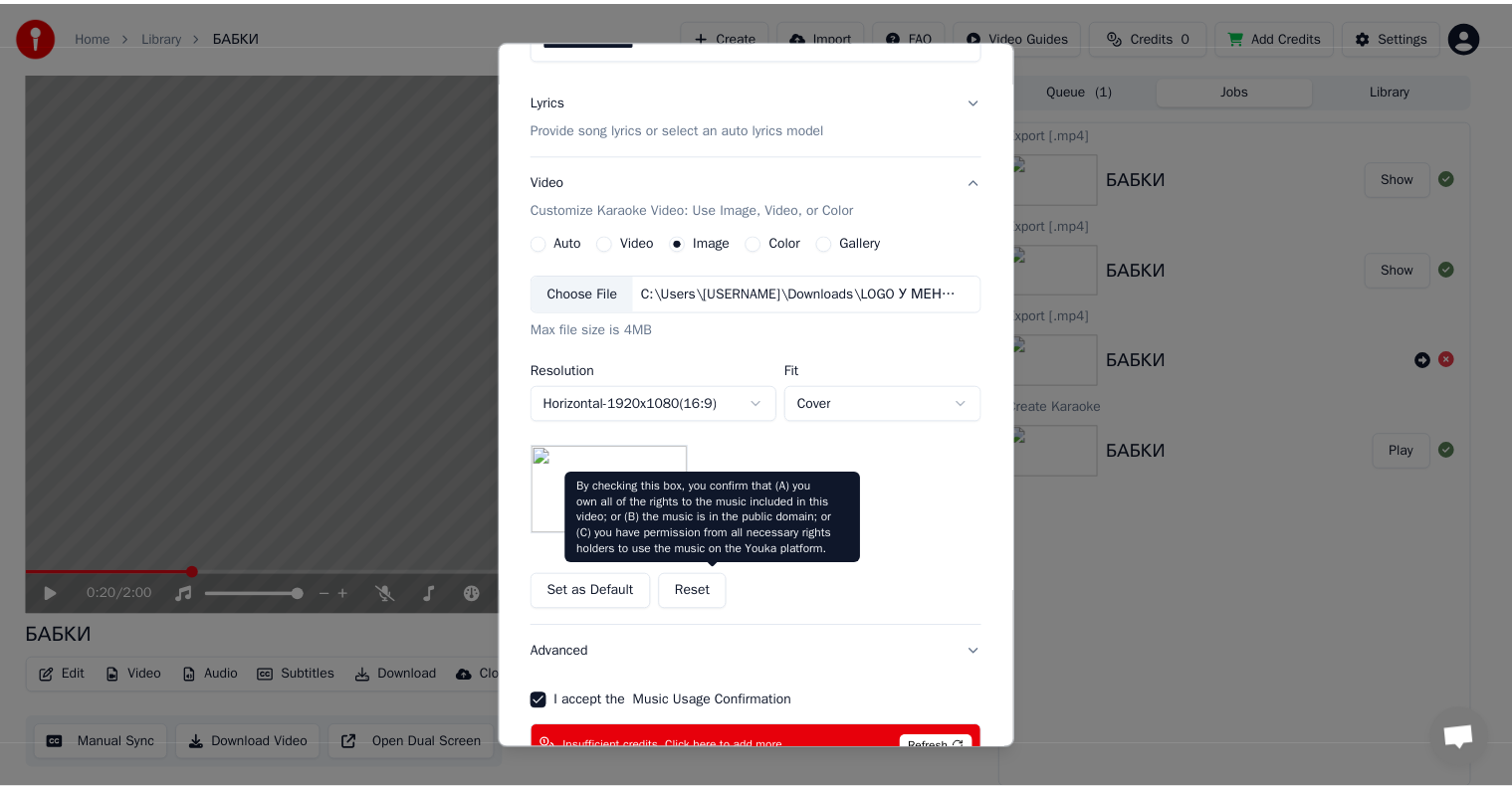 scroll, scrollTop: 339, scrollLeft: 0, axis: vertical 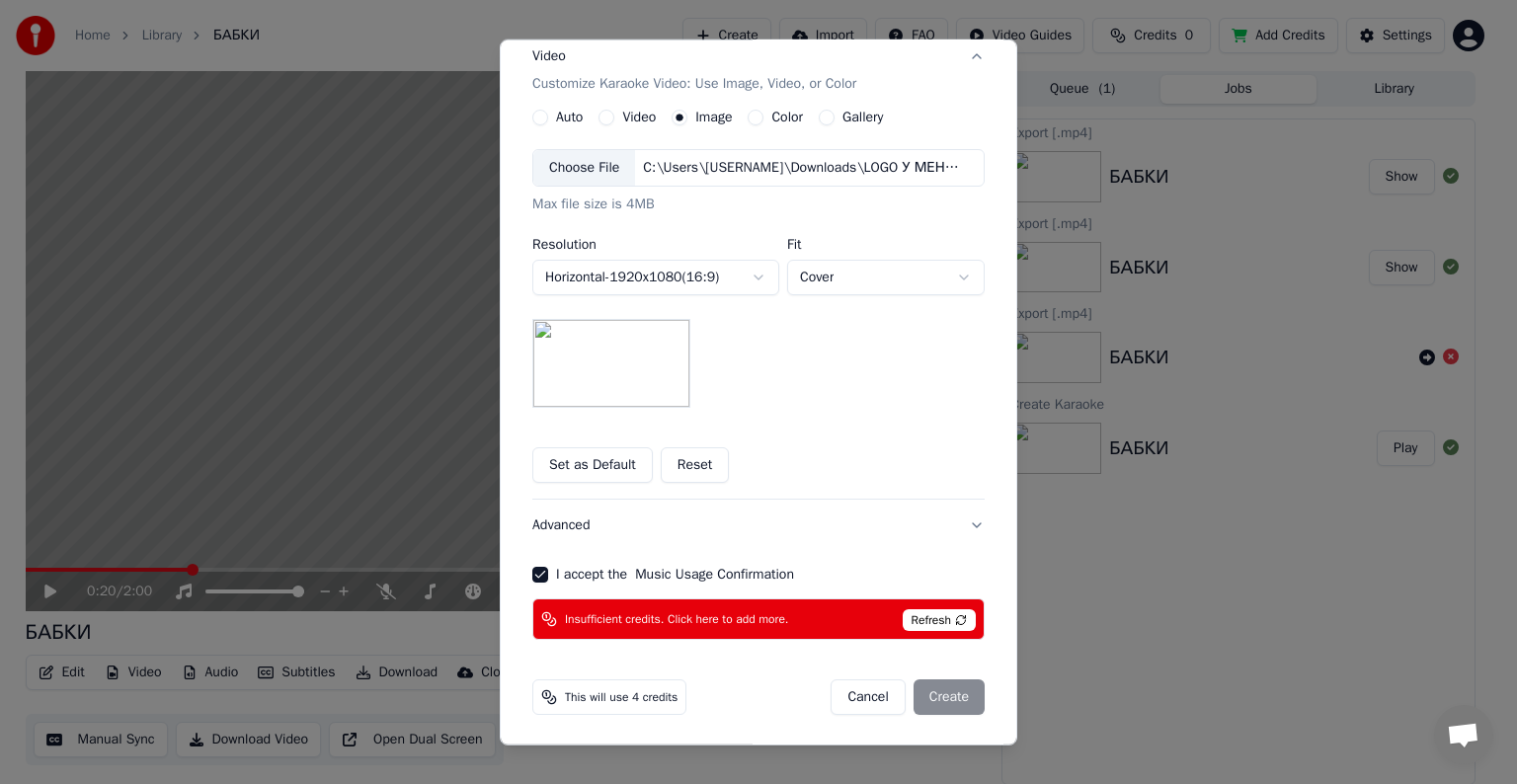 click on "Refresh" at bounding box center (939, 620) 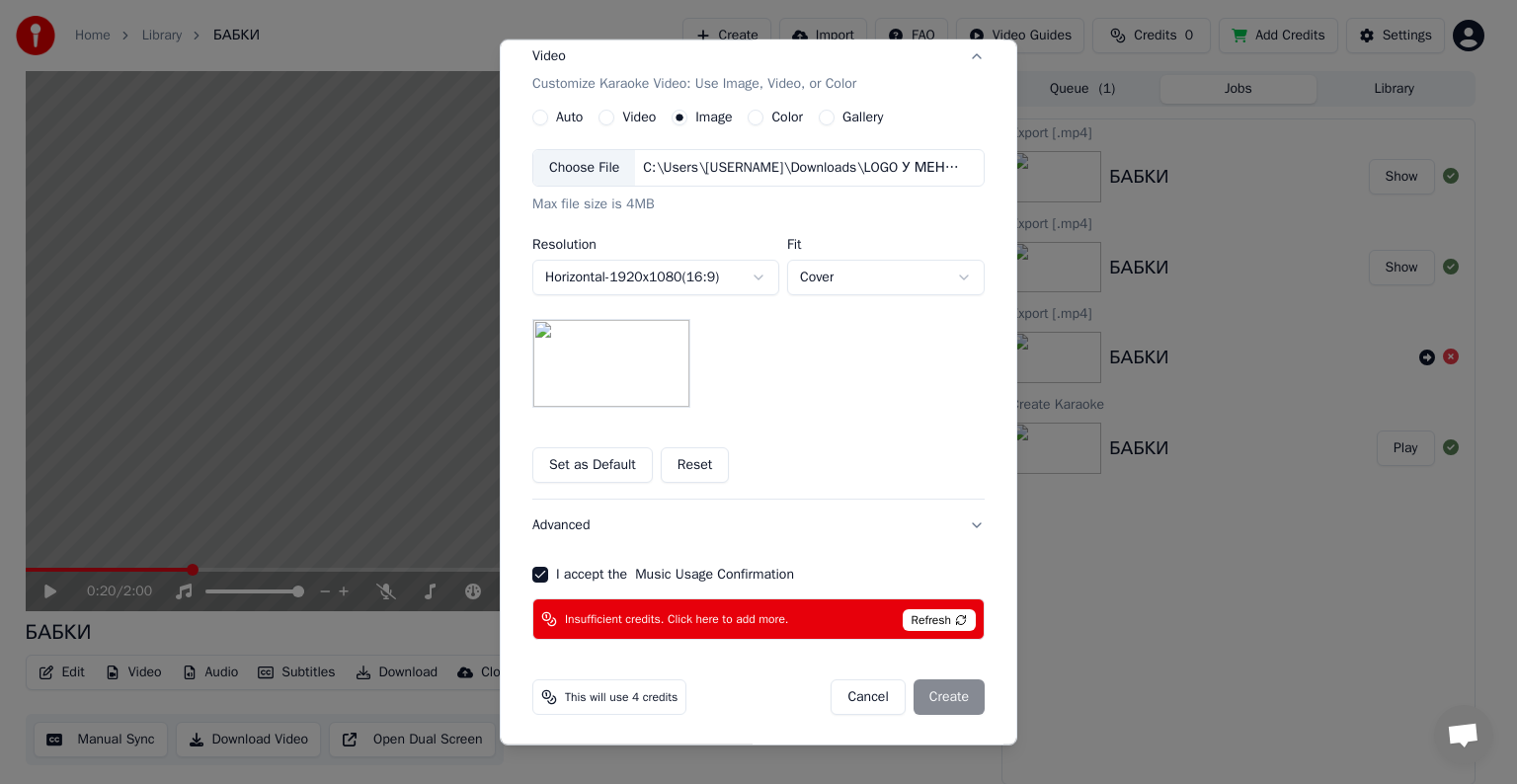 click on "Refresh" at bounding box center [939, 620] 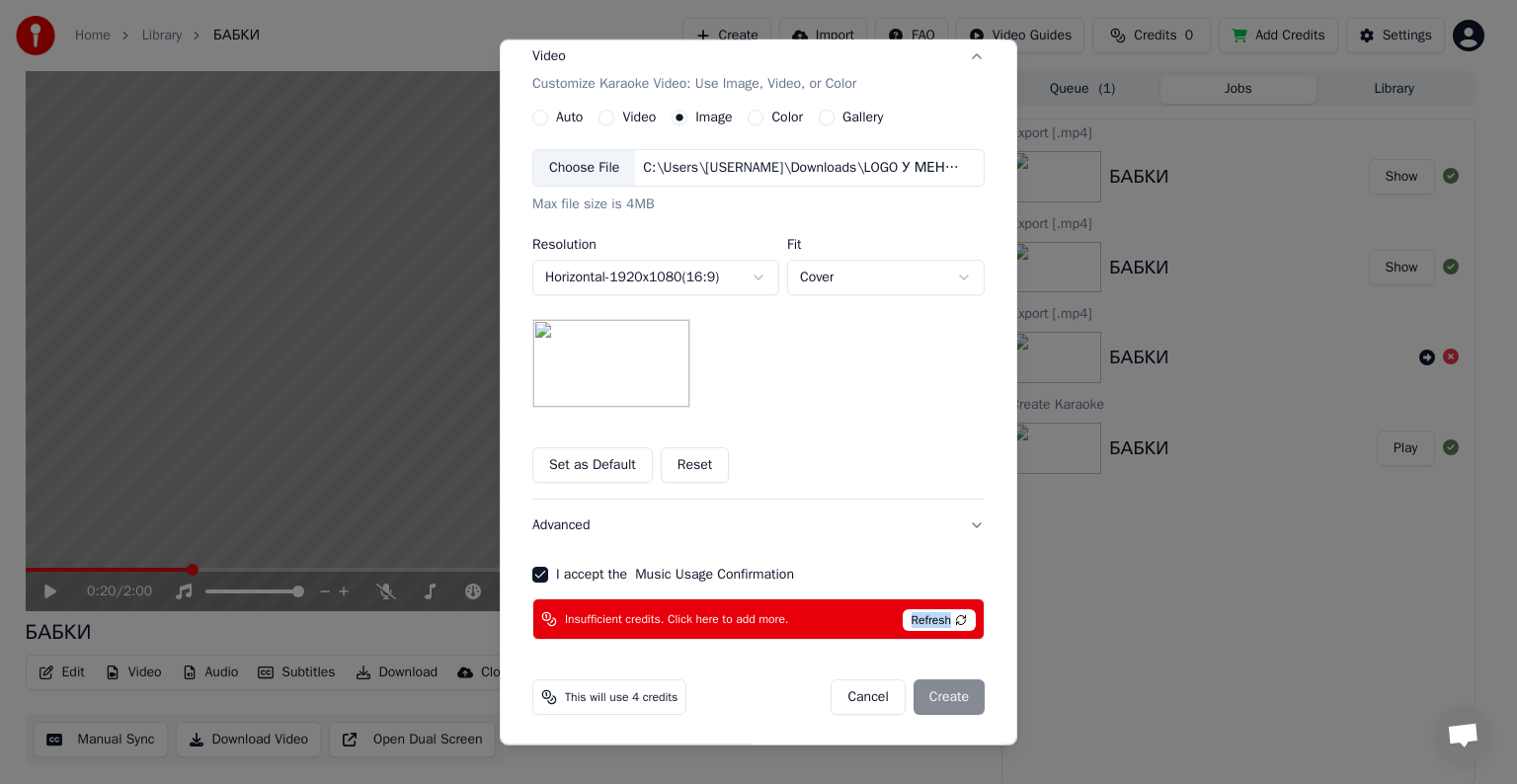 click on "Refresh" at bounding box center [939, 620] 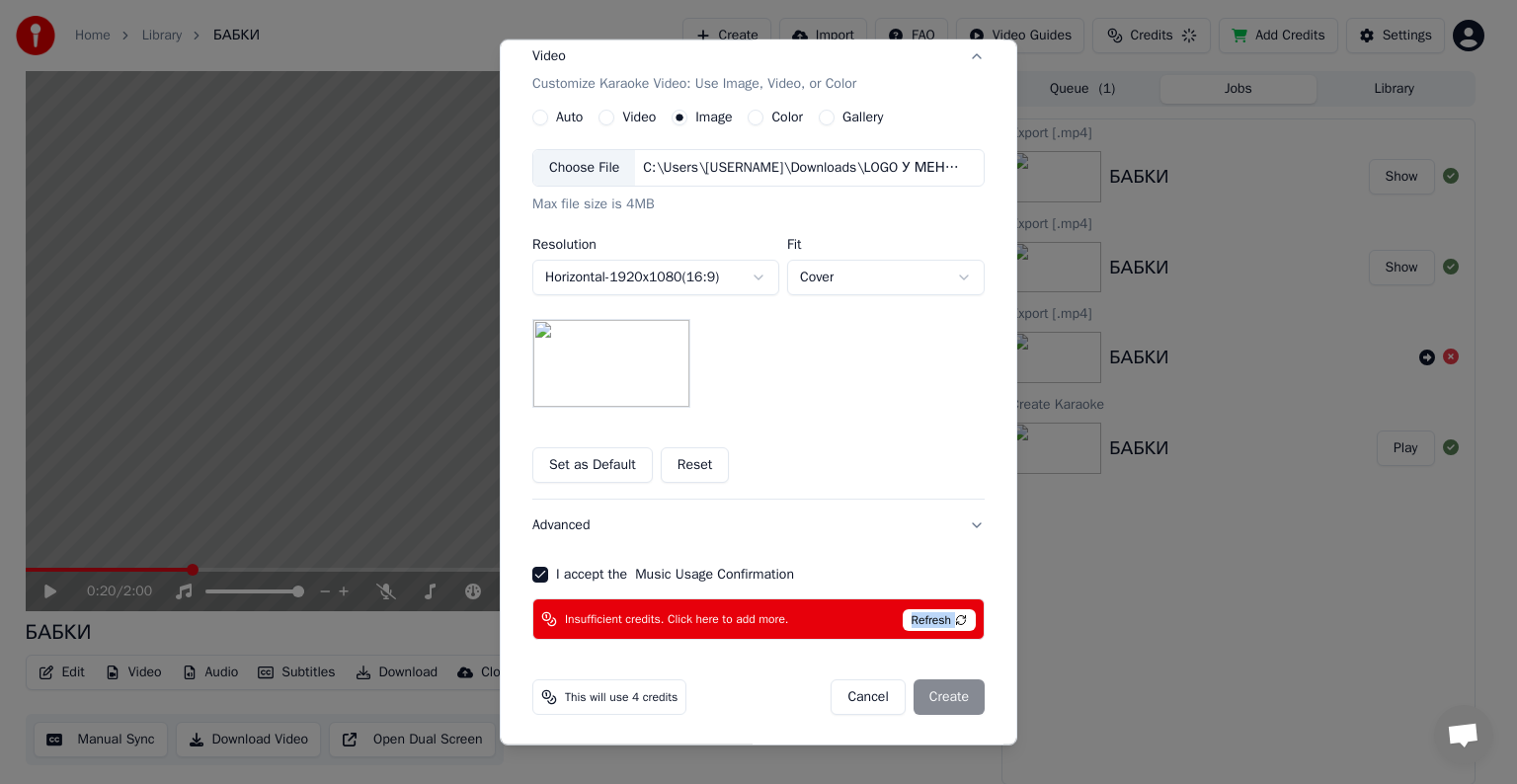 click on "Refresh" at bounding box center (939, 620) 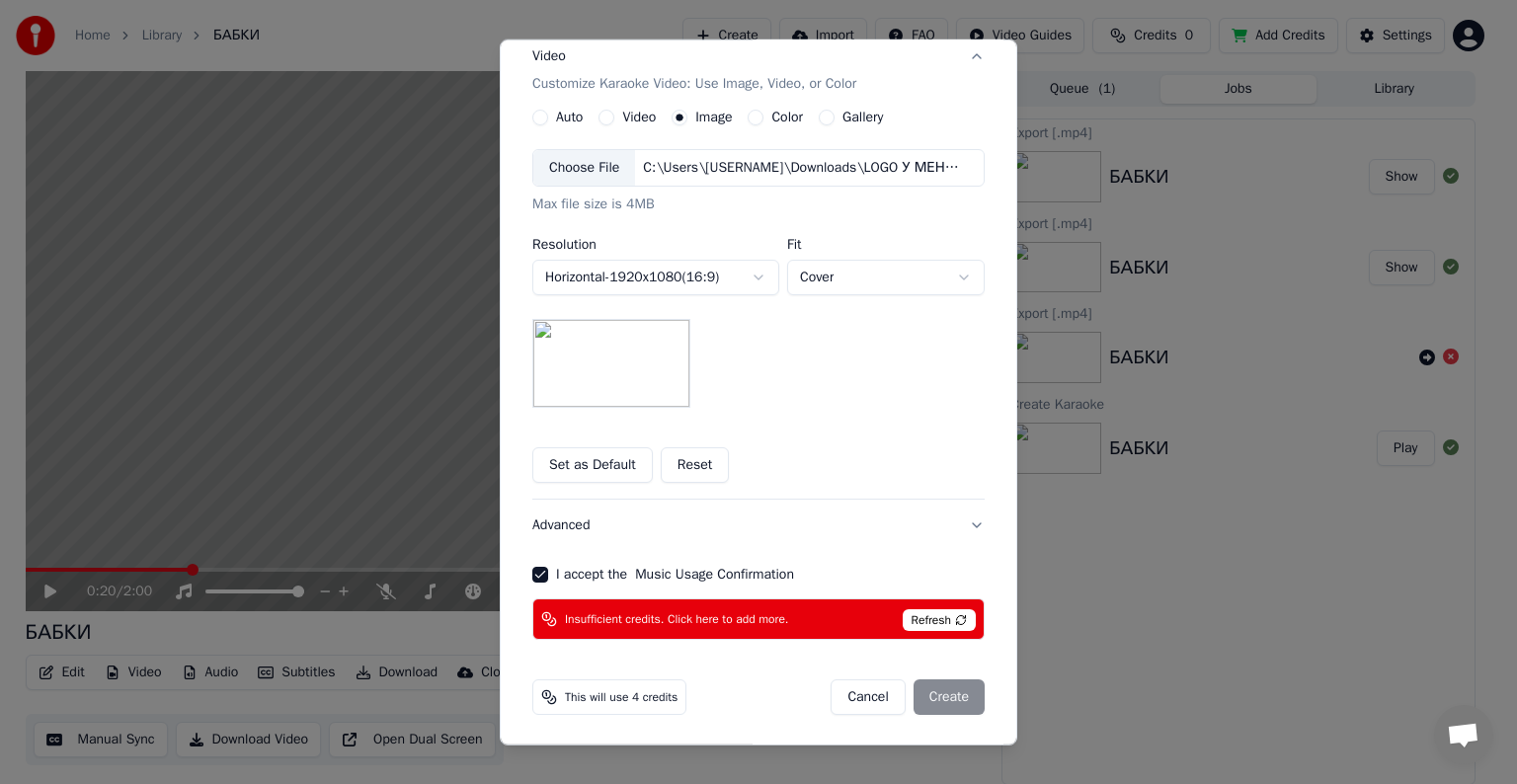 click on "**********" at bounding box center [758, 208] 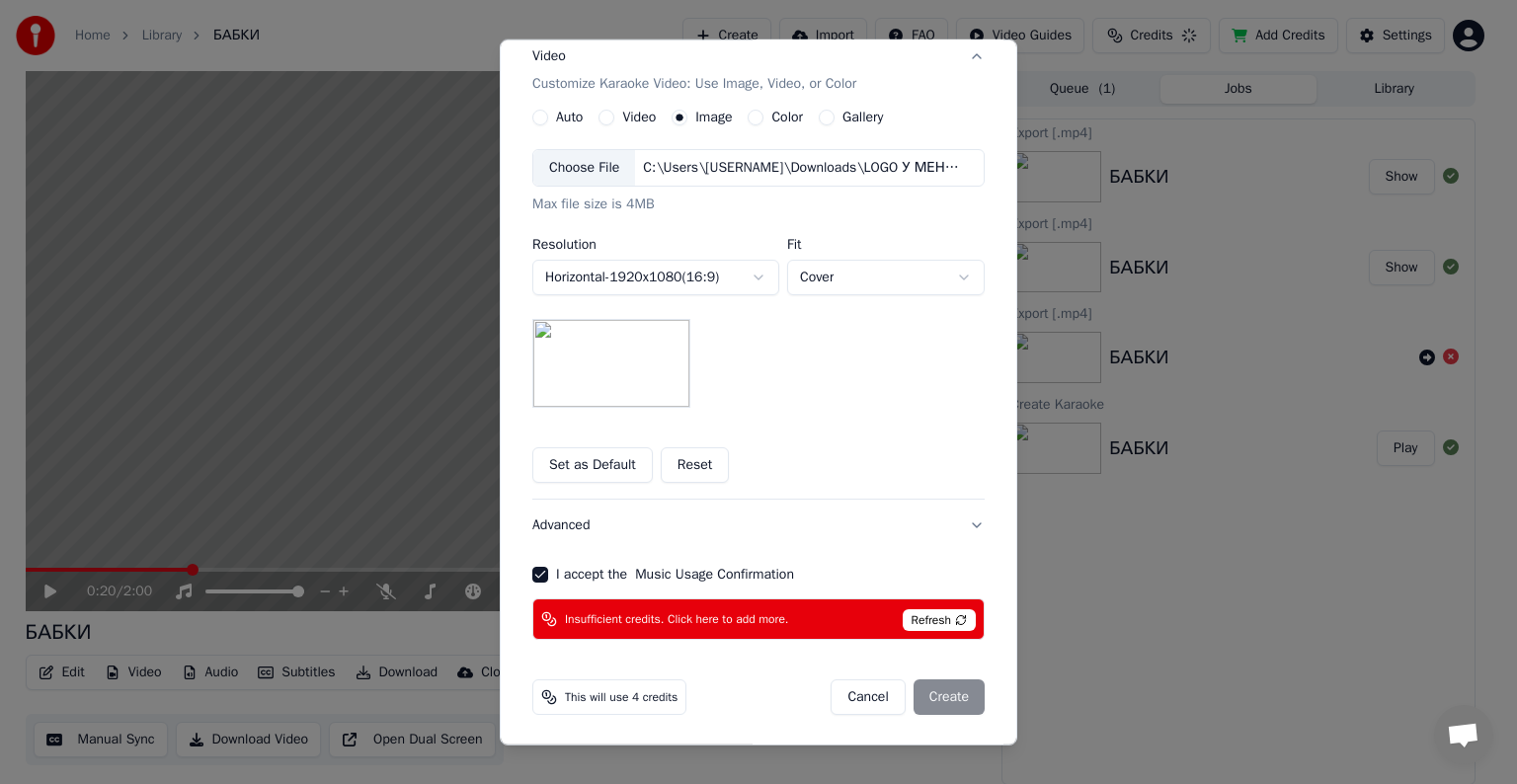 click on "Refresh" at bounding box center [939, 620] 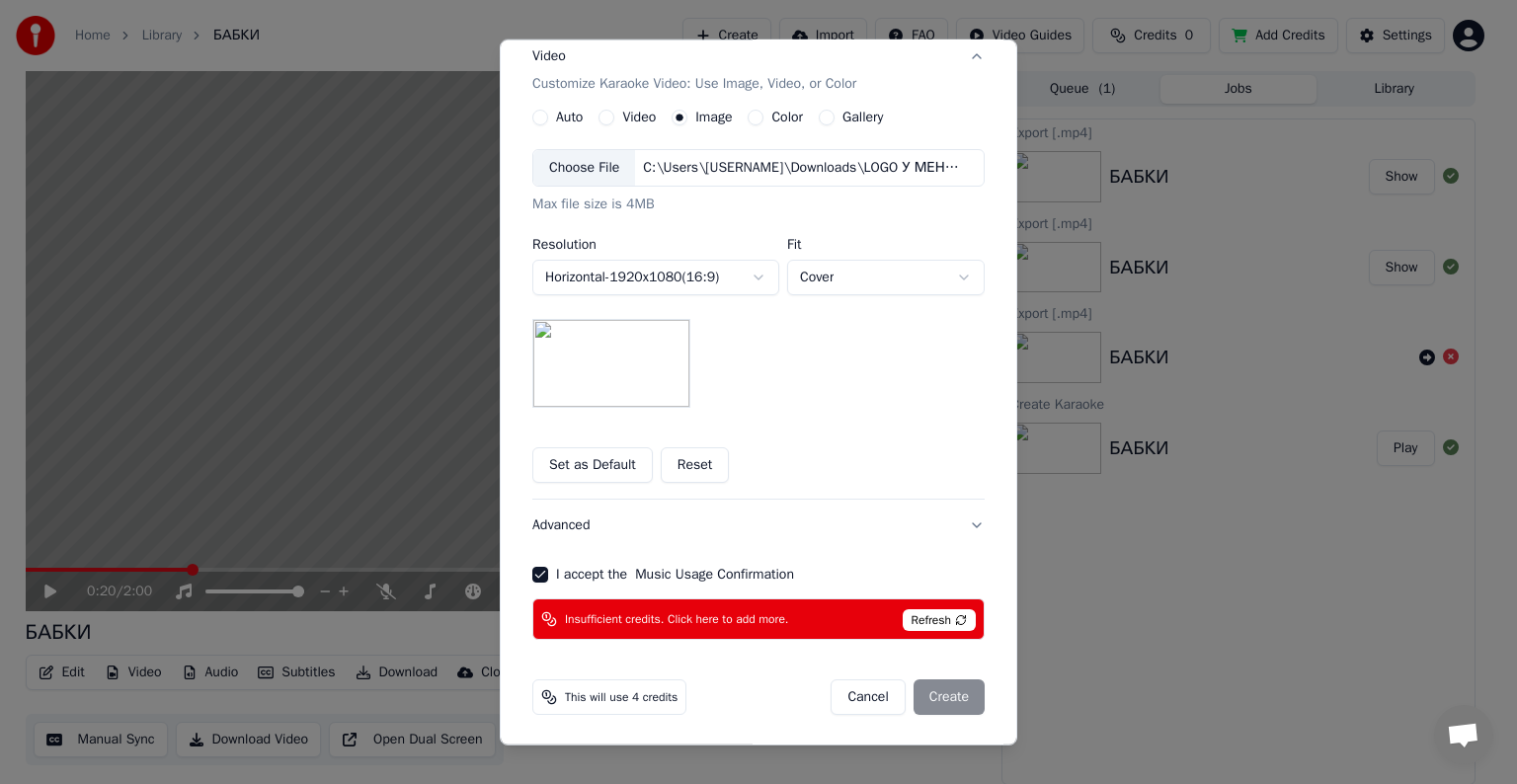 click on "Refresh" at bounding box center [939, 620] 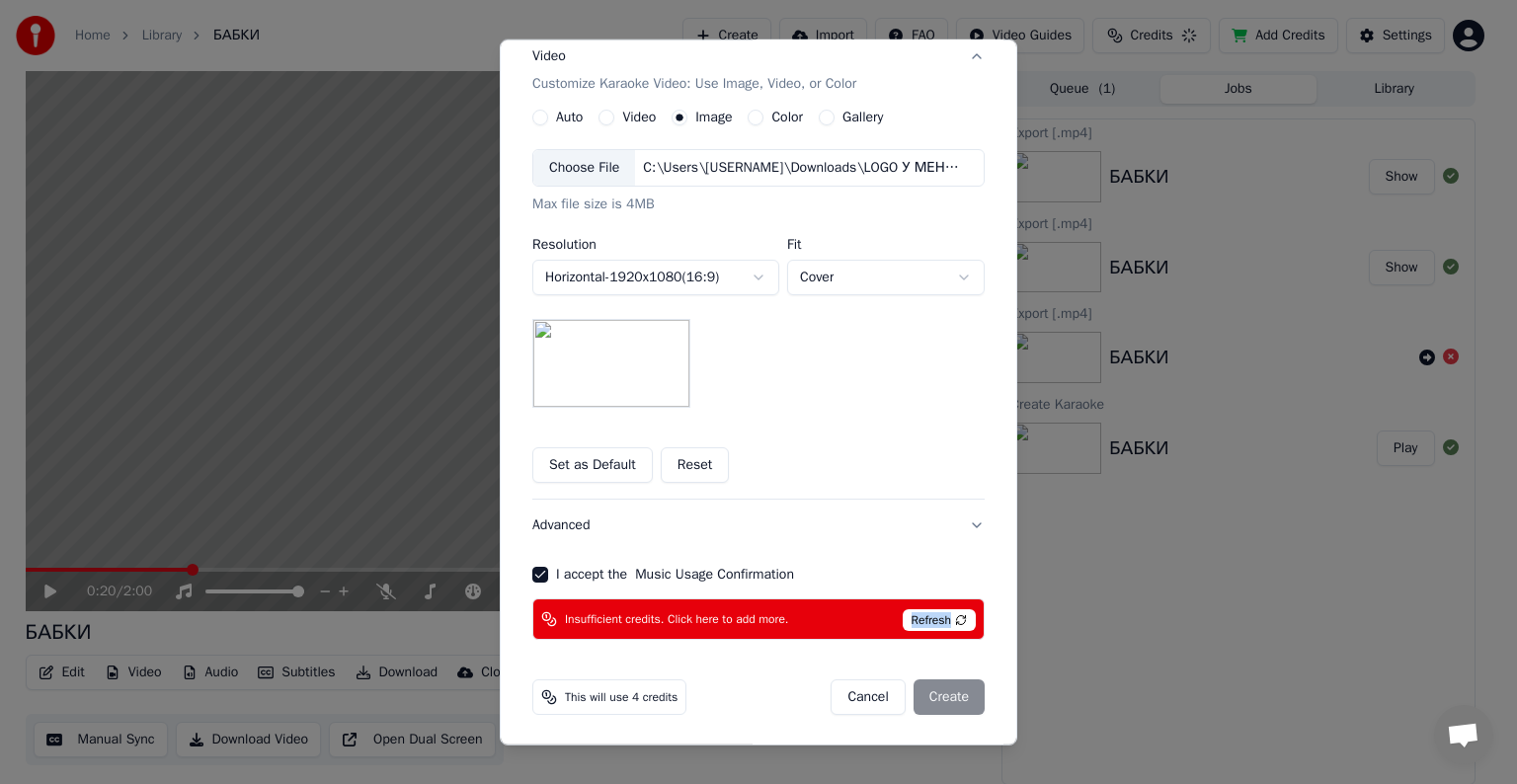 click on "Refresh" at bounding box center (939, 620) 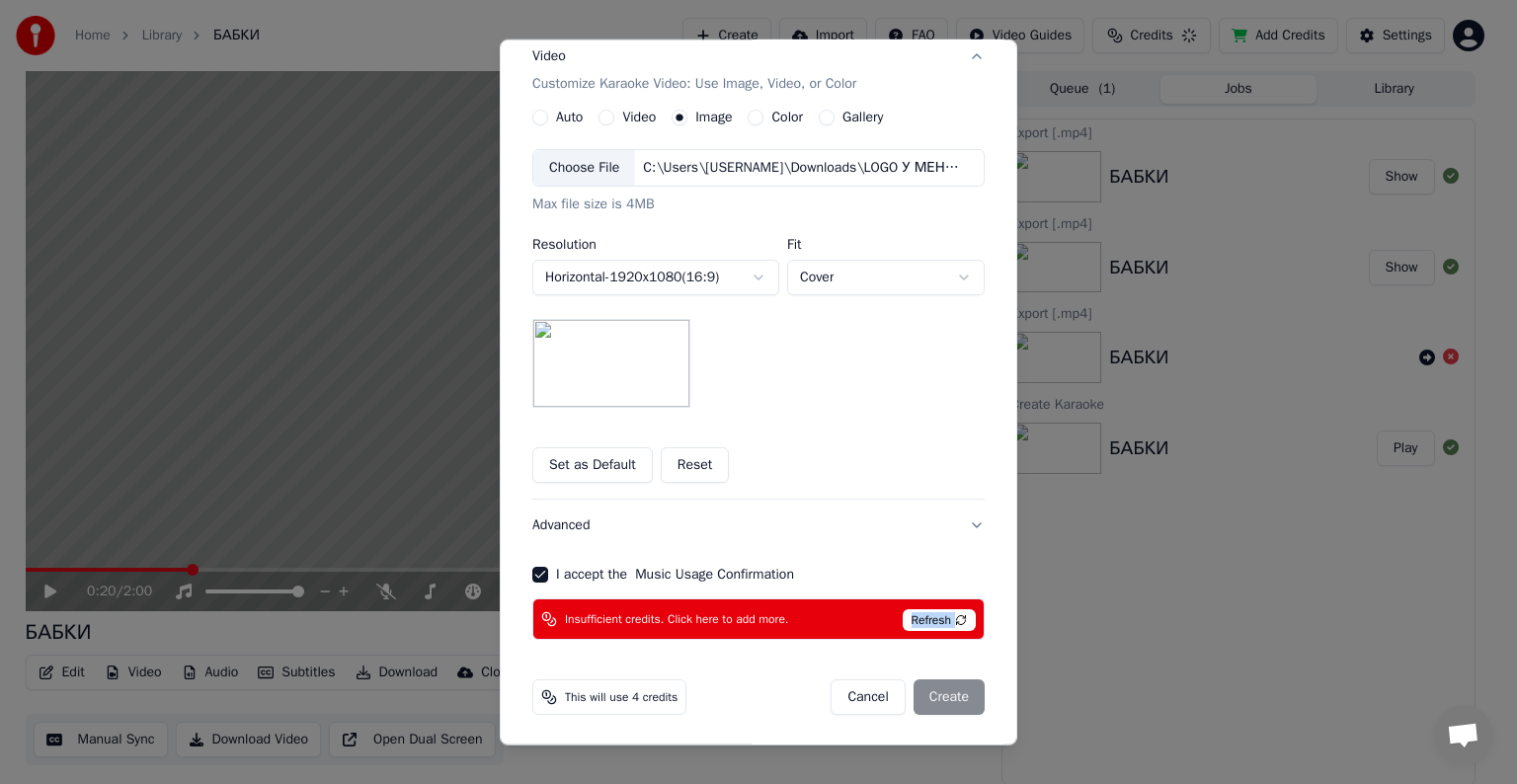 click on "Refresh" at bounding box center [939, 620] 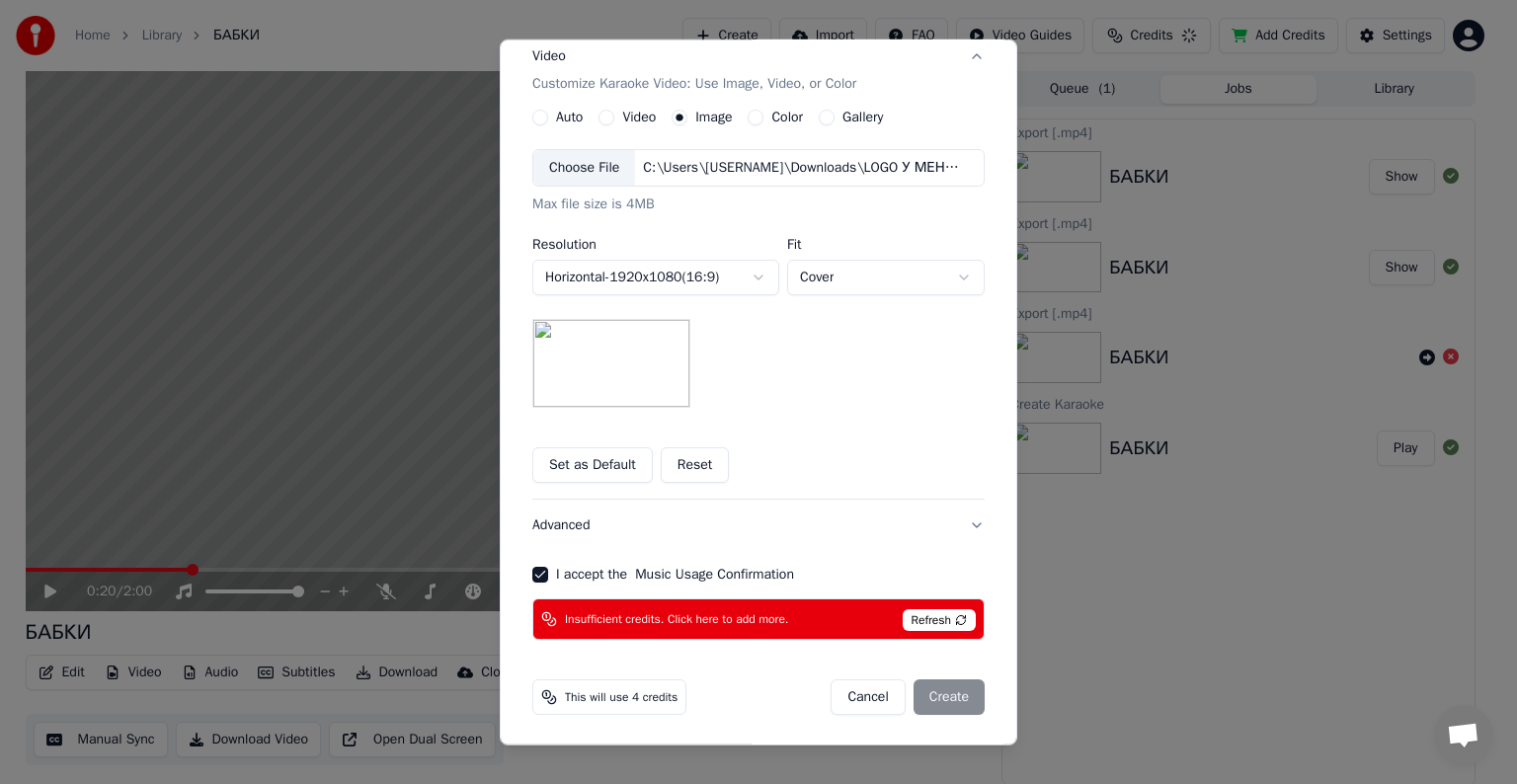 click on "Insufficient credits. Click here to add more. Refresh" at bounding box center (758, 619) 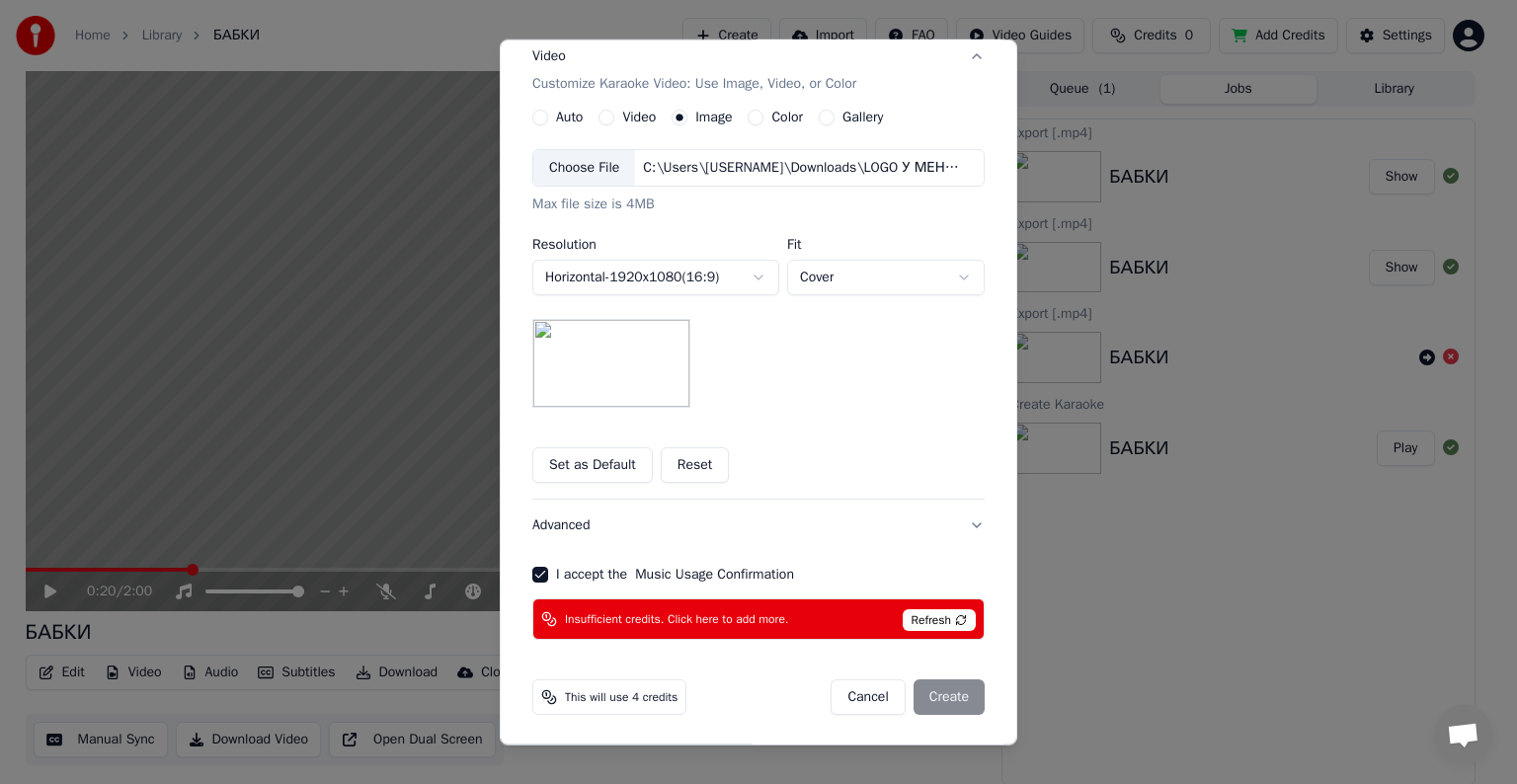 click on "Insufficient credits. Click here to add more. Refresh" at bounding box center [758, 619] 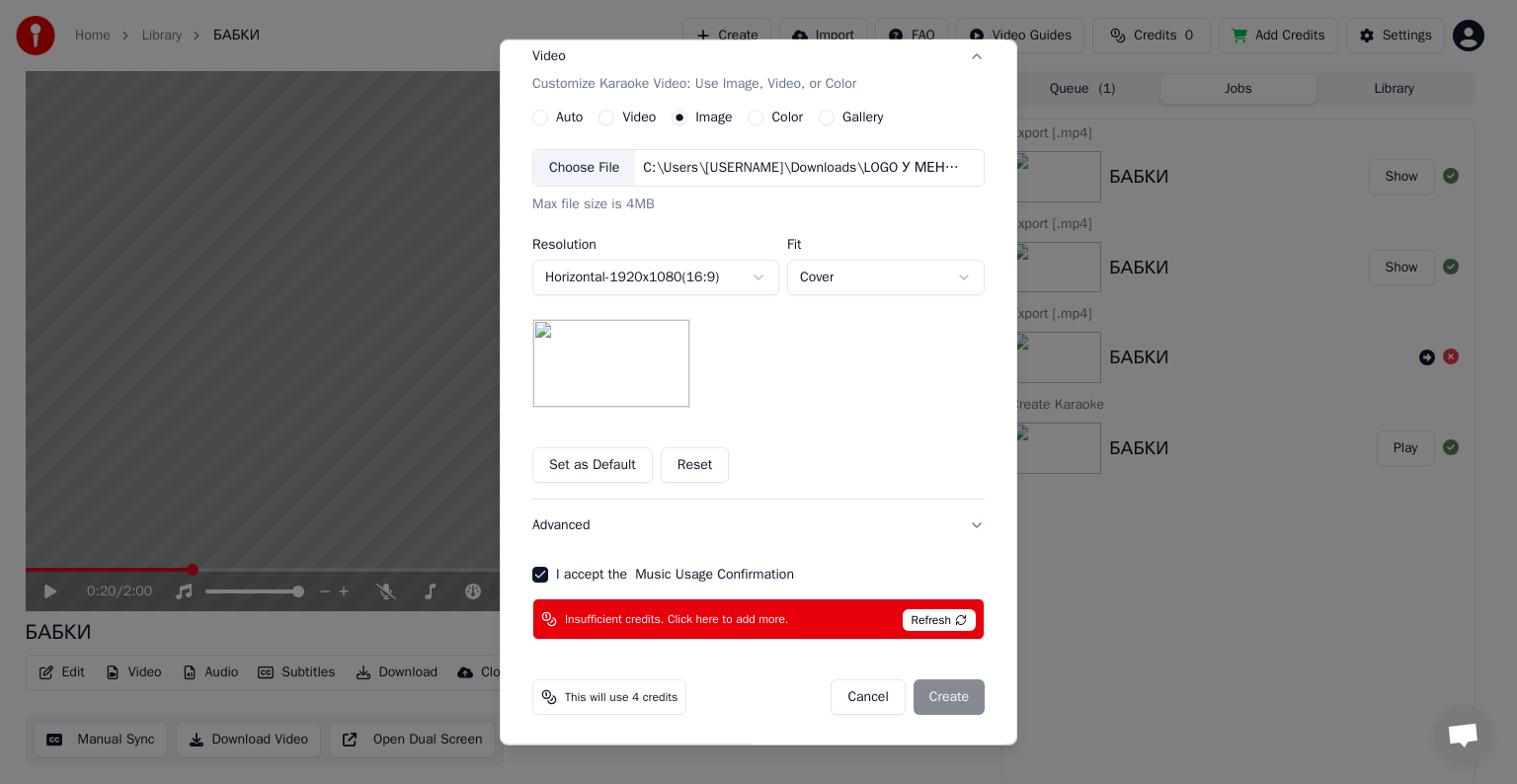 click on "Cancel" at bounding box center [867, 697] 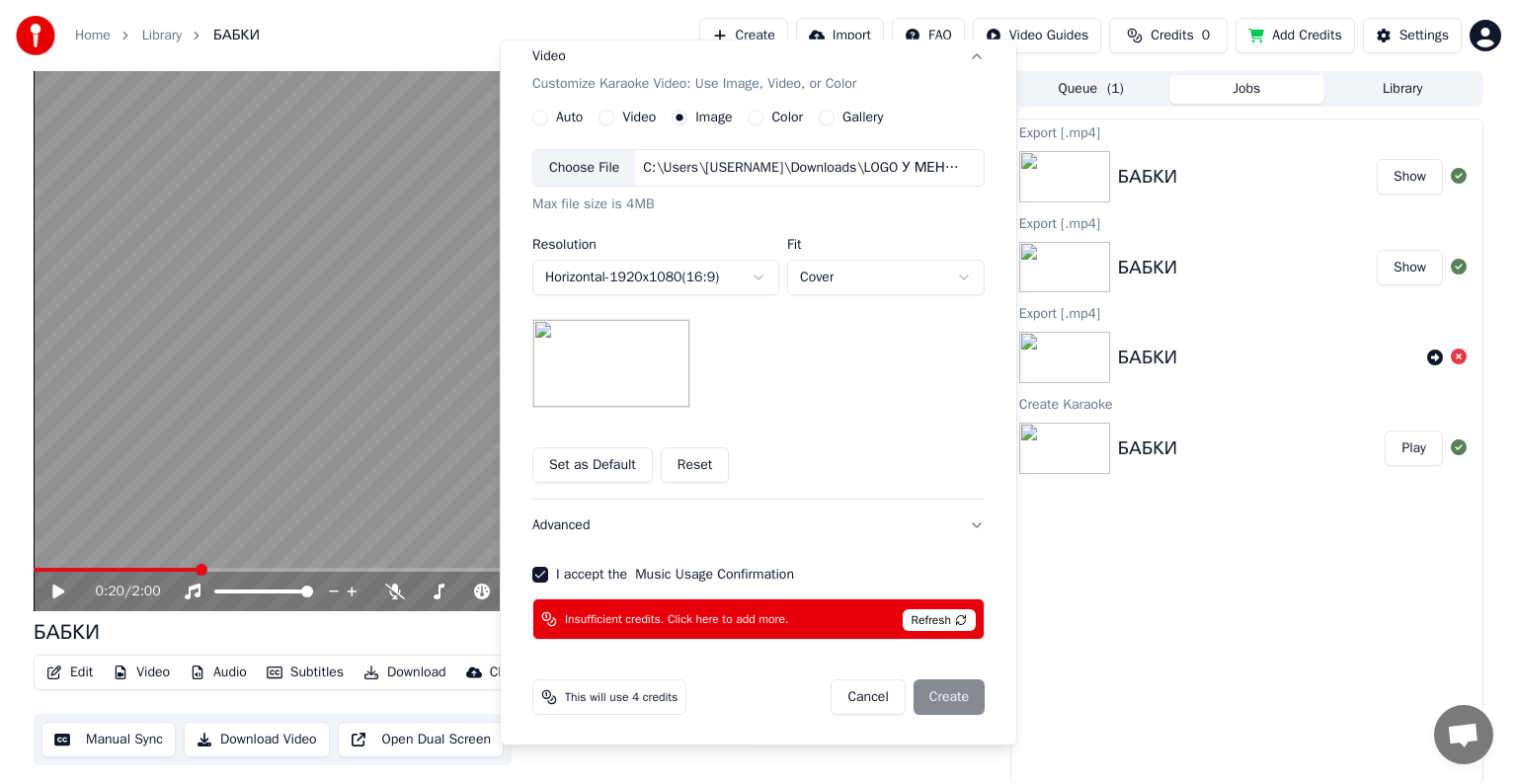 type 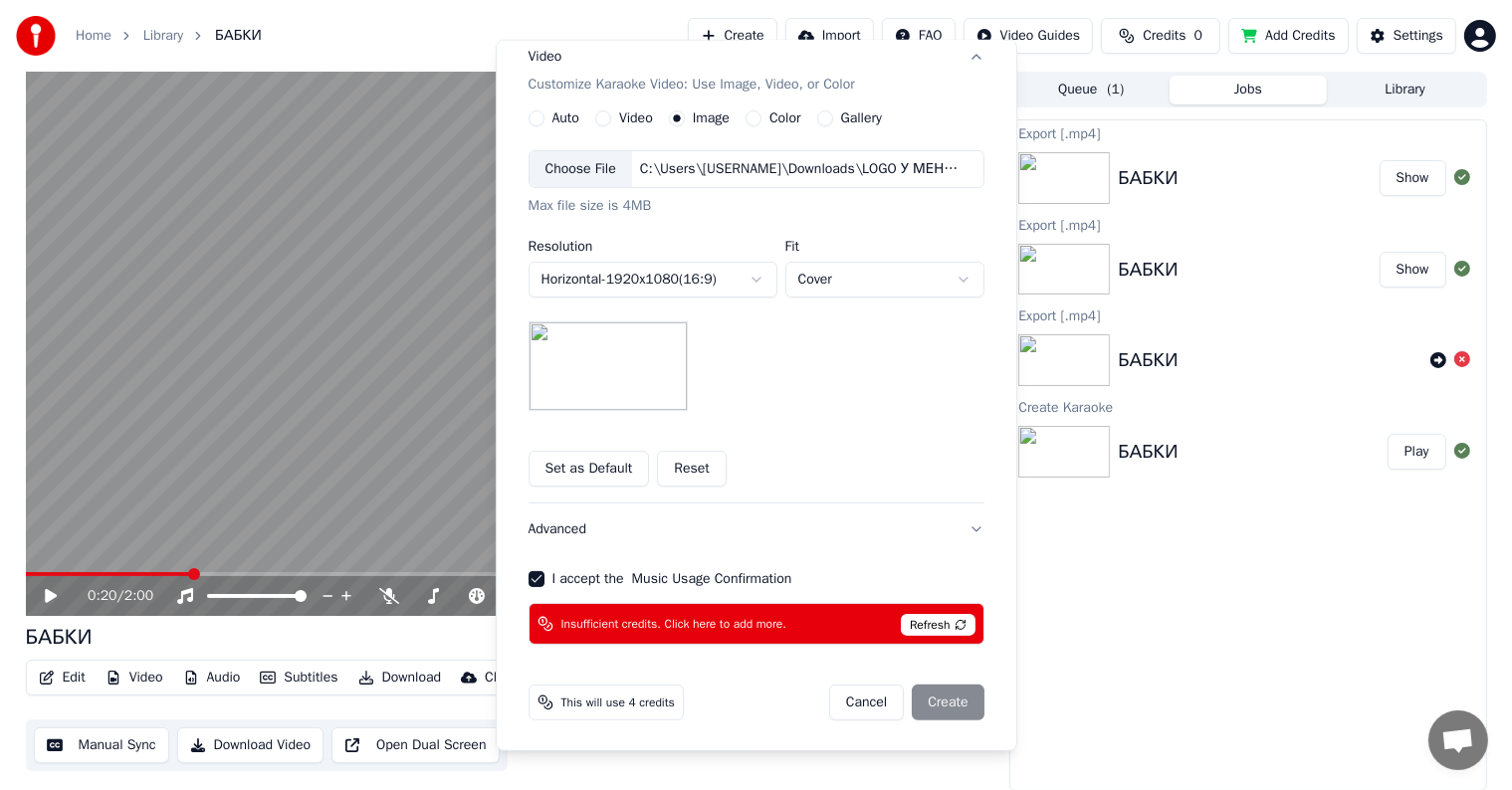 scroll, scrollTop: 80, scrollLeft: 0, axis: vertical 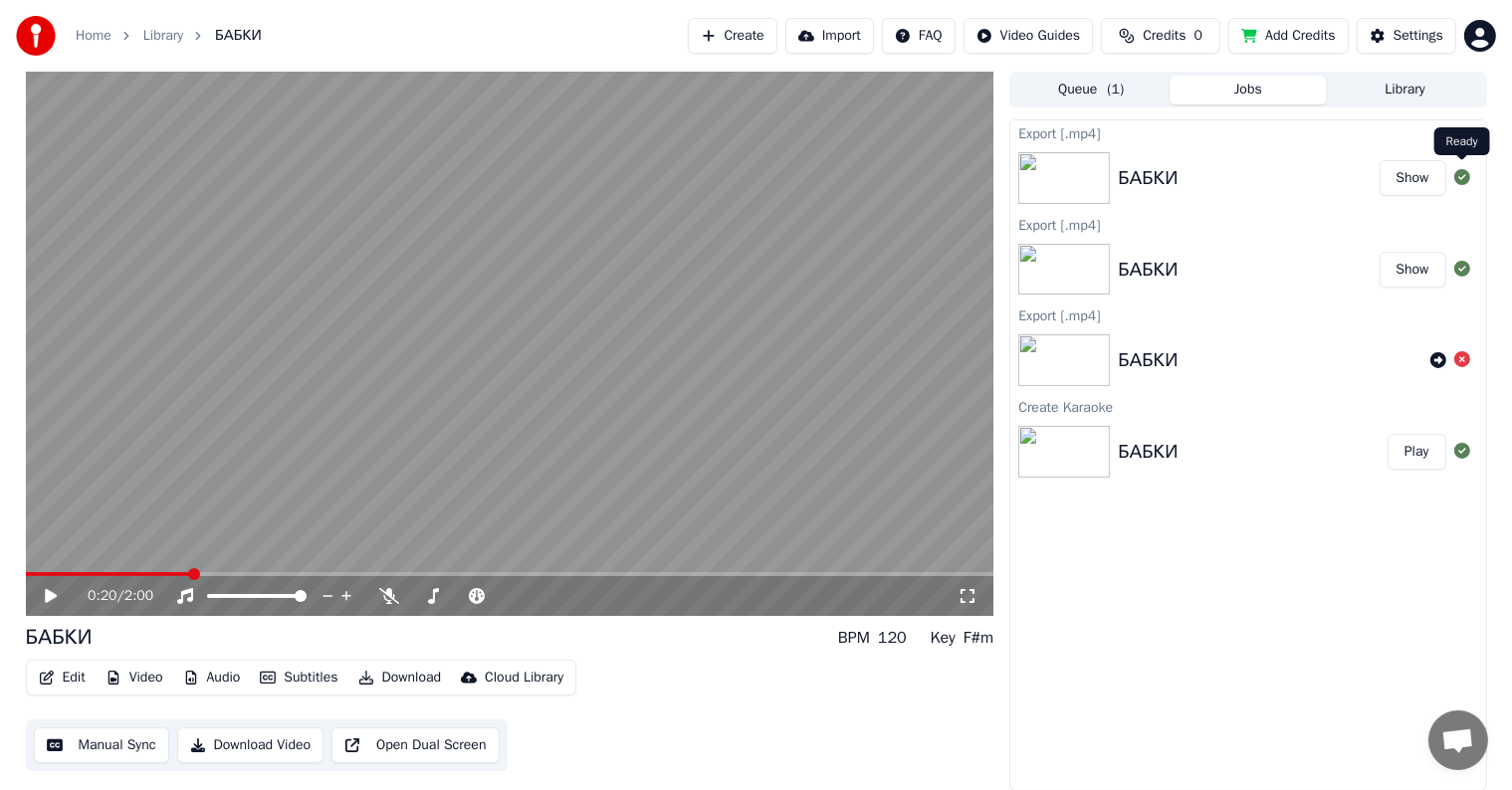 click on "Show" at bounding box center (1412, 178) 